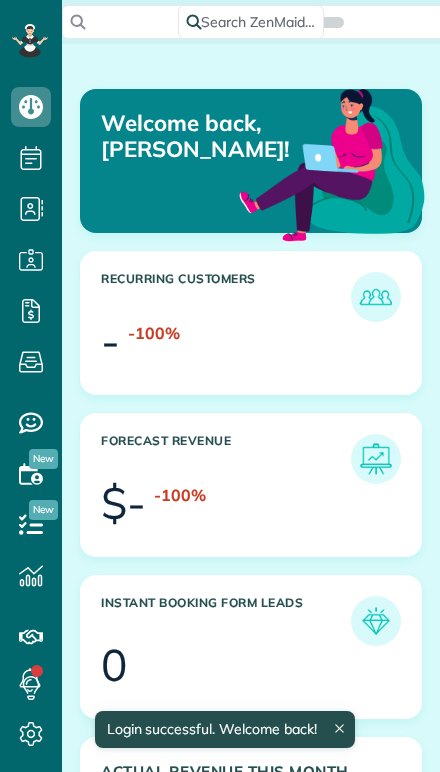scroll, scrollTop: 0, scrollLeft: 0, axis: both 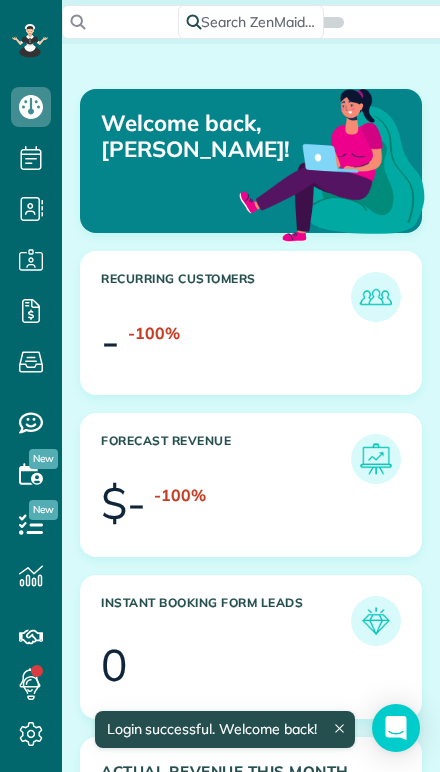 click 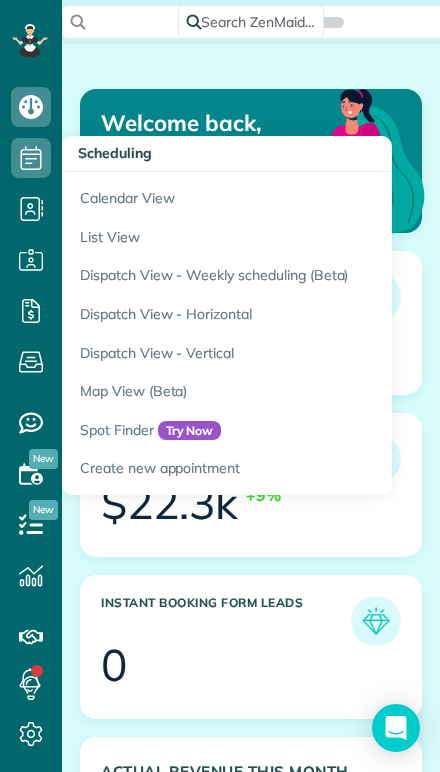 scroll, scrollTop: 0, scrollLeft: 0, axis: both 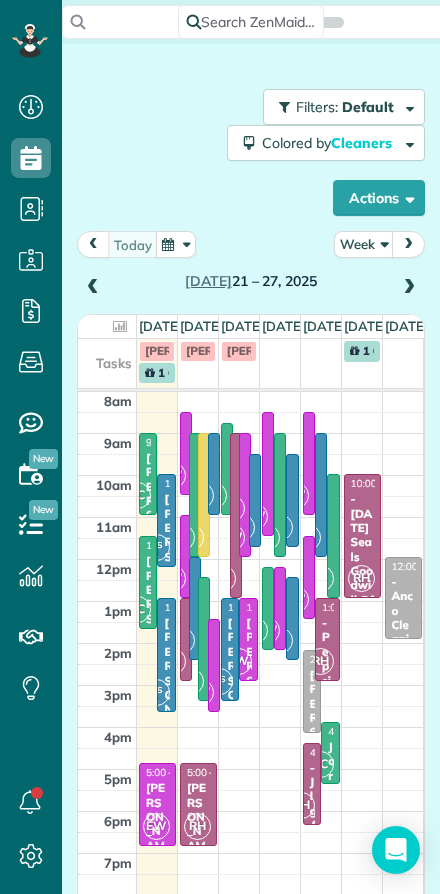 click on "Week" at bounding box center [364, 244] 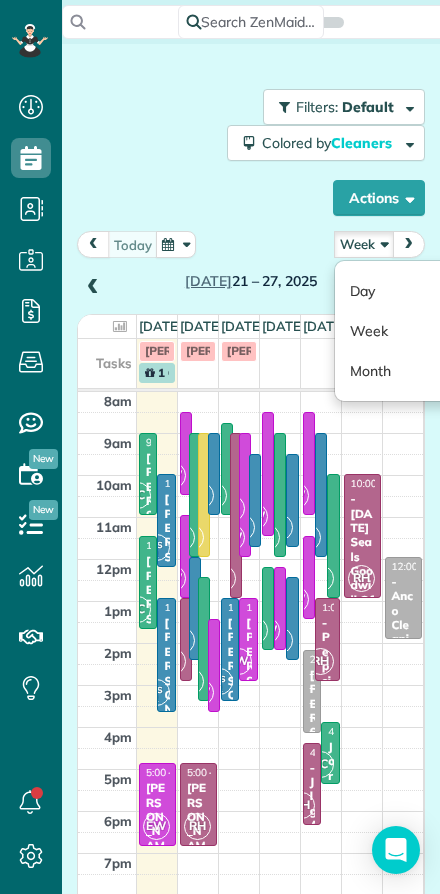 click on "Day" at bounding box center [414, 291] 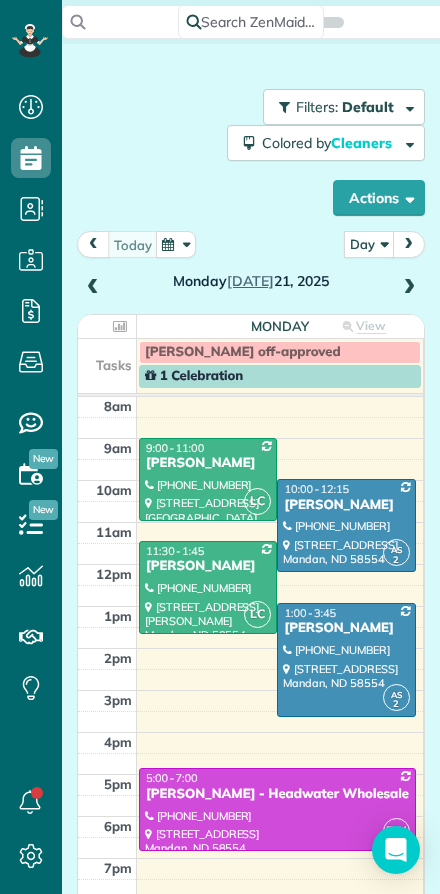 click at bounding box center [409, 288] 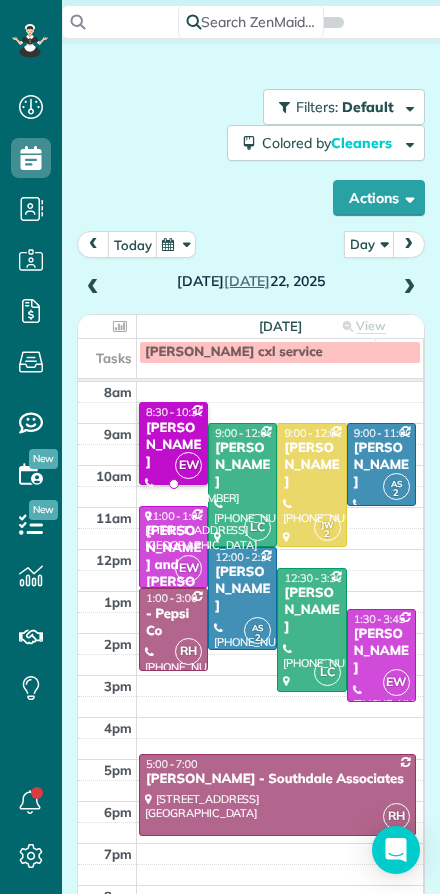 click on "[PERSON_NAME]" at bounding box center [173, 445] 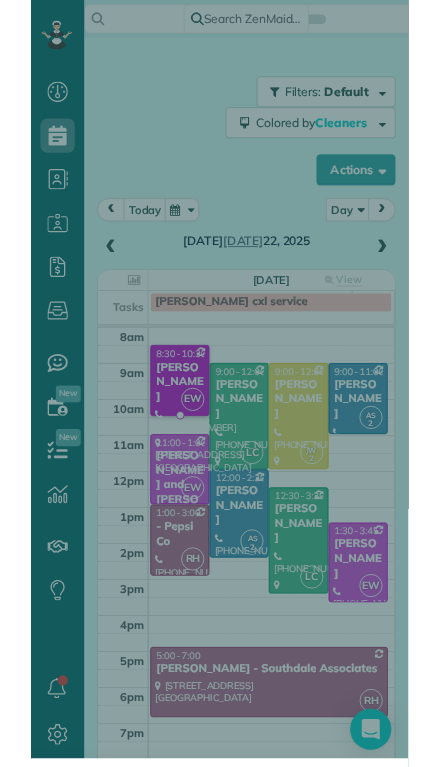 scroll, scrollTop: 44, scrollLeft: 0, axis: vertical 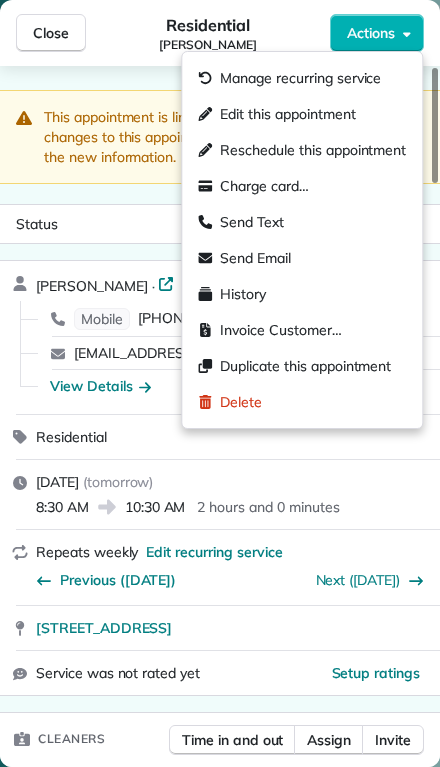 click on "Status Active" at bounding box center (220, 224) 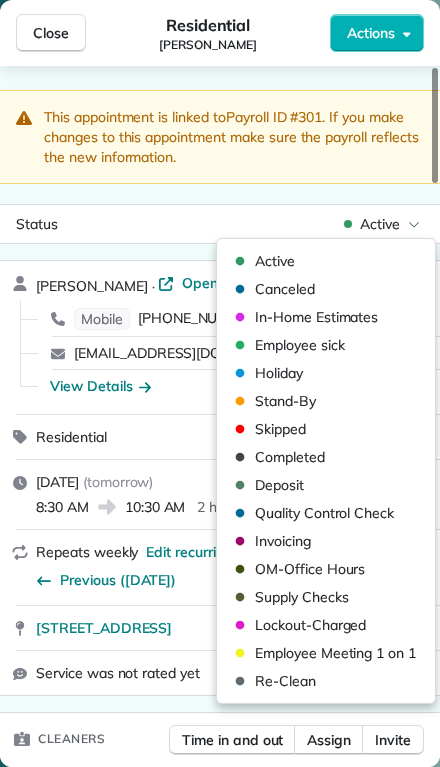 click on "Skipped" at bounding box center (280, 429) 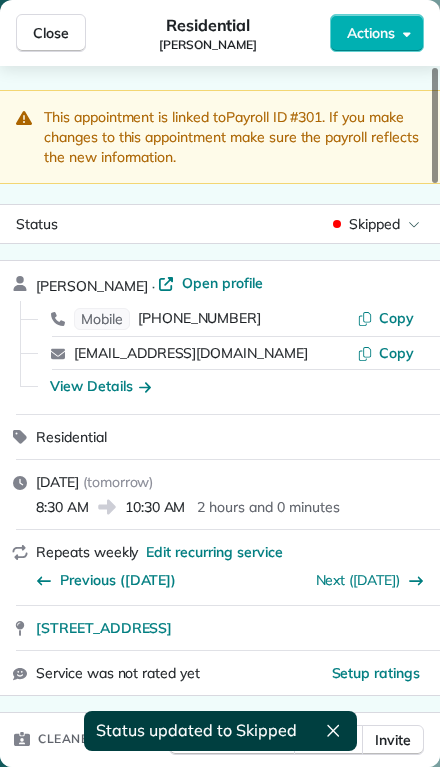 click on "Close" at bounding box center (51, 33) 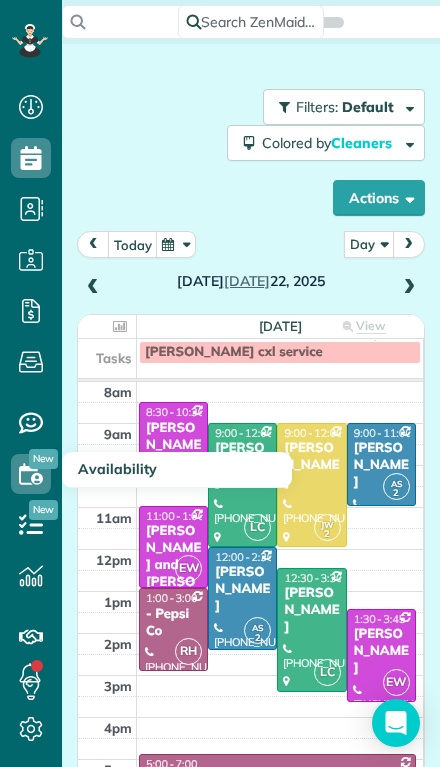 click at bounding box center (280, 392) 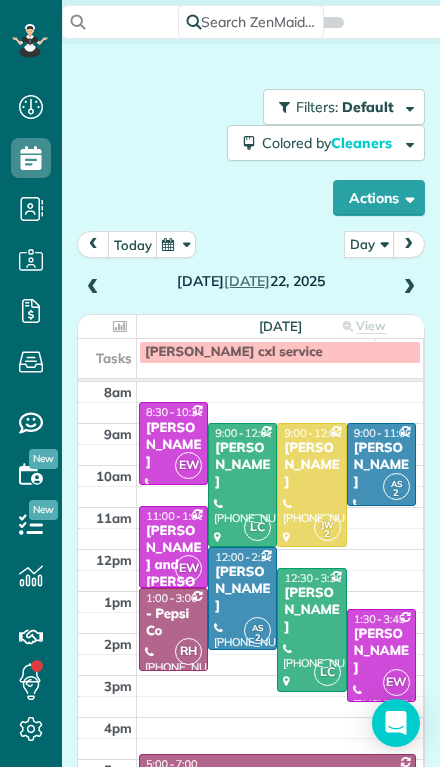 click at bounding box center [409, 288] 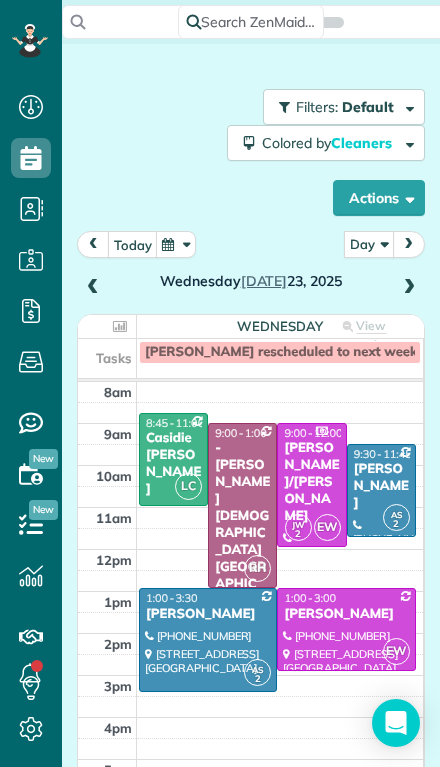 click at bounding box center [311, 485] 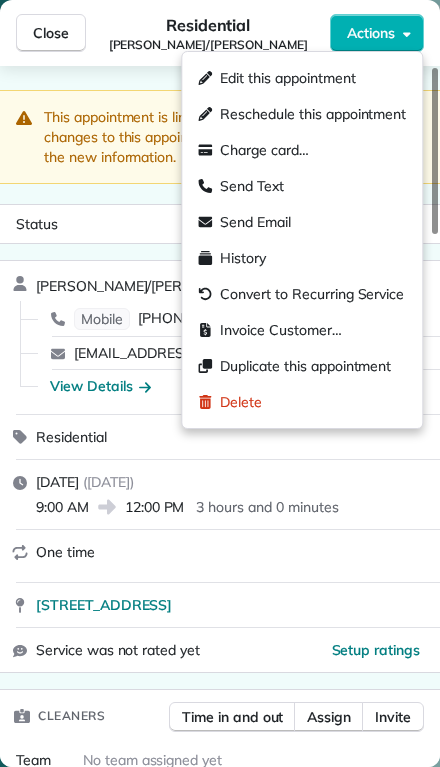 click on "Residential Helen O/Neil" at bounding box center (208, 33) 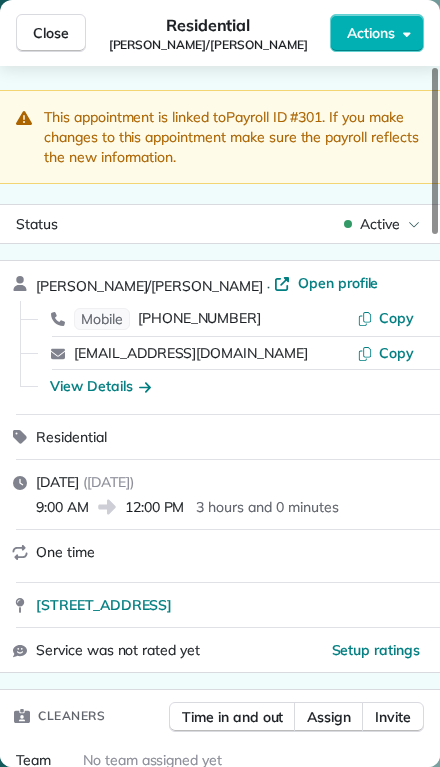 click on "Close Residential Helen O/Neil Actions" at bounding box center (220, 33) 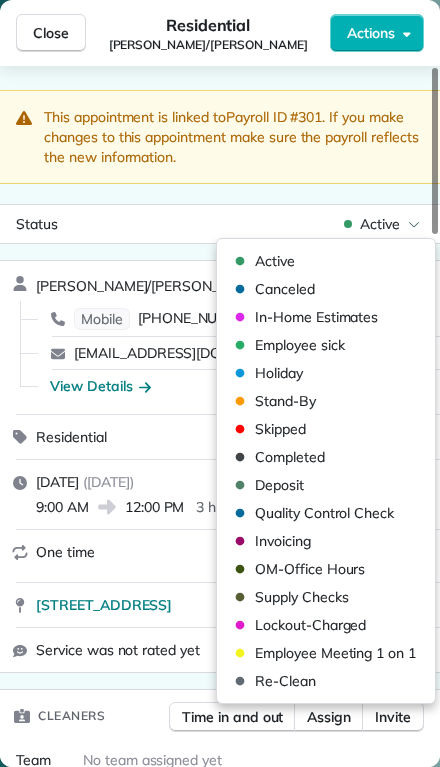 click on "Skipped" at bounding box center [326, 429] 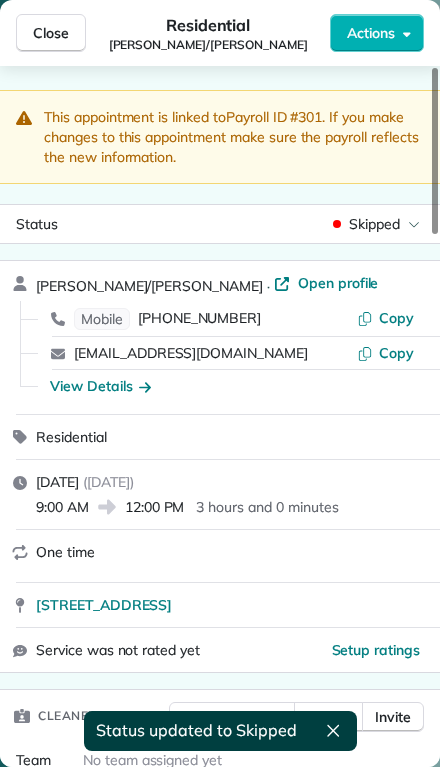 click on "Close" at bounding box center [51, 33] 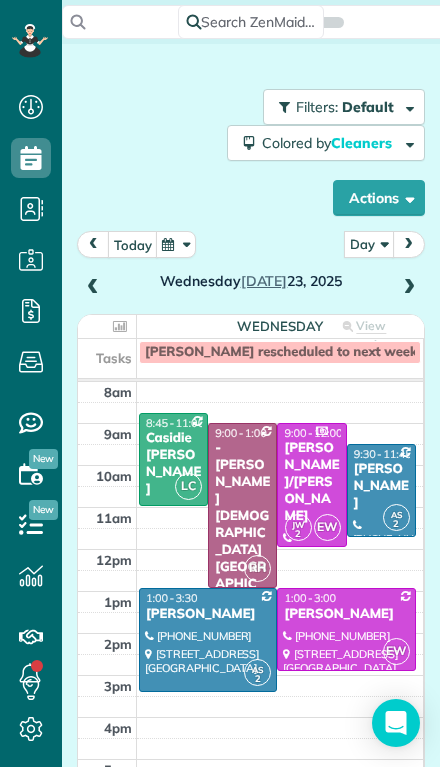 click at bounding box center [346, 629] 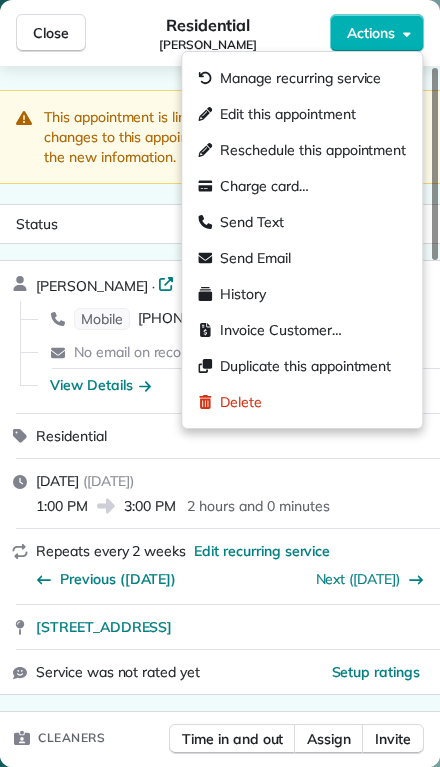 click on "Edit this appointment" at bounding box center [287, 114] 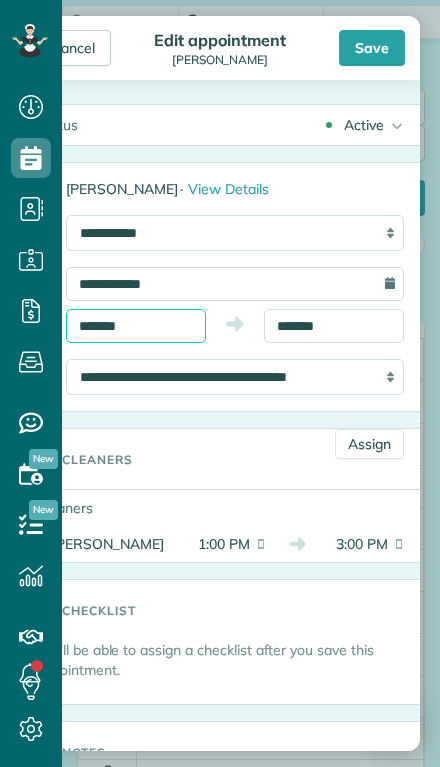 click on "*******" at bounding box center (136, 326) 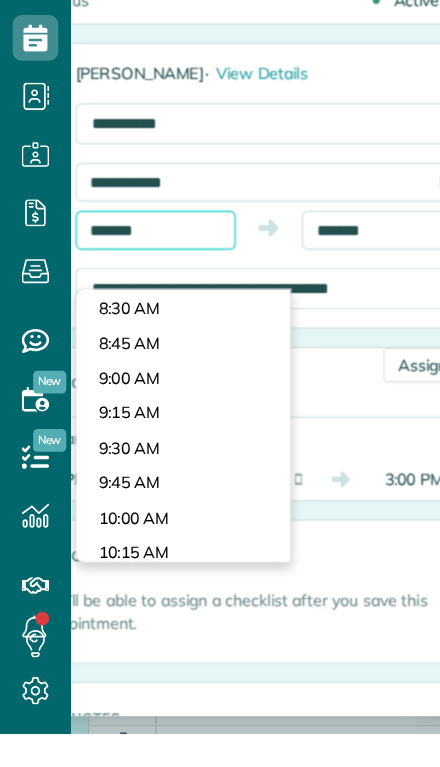 scroll, scrollTop: 993, scrollLeft: 0, axis: vertical 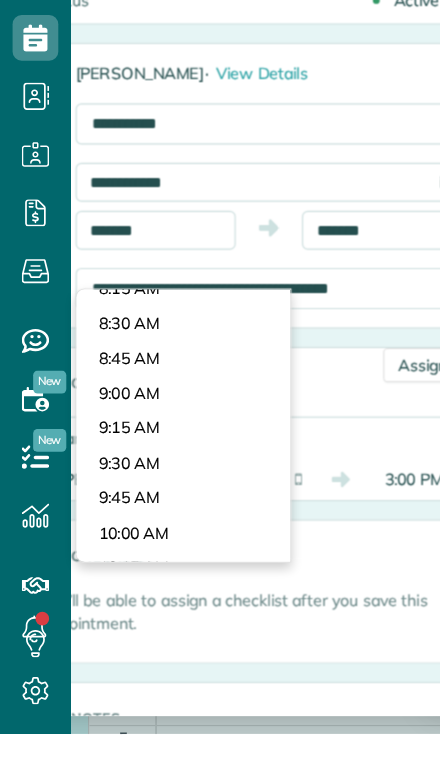 click on "Dashboard
Scheduling
Calendar View
List View
Dispatch View - Weekly scheduling (Beta)" at bounding box center [220, 383] 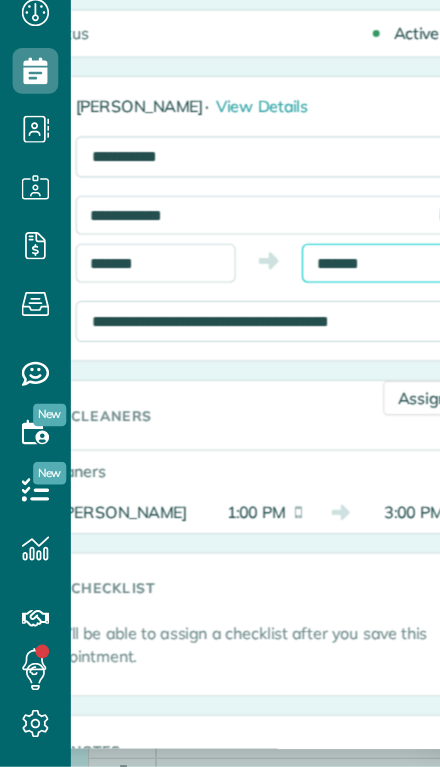 click on "*******" at bounding box center (334, 326) 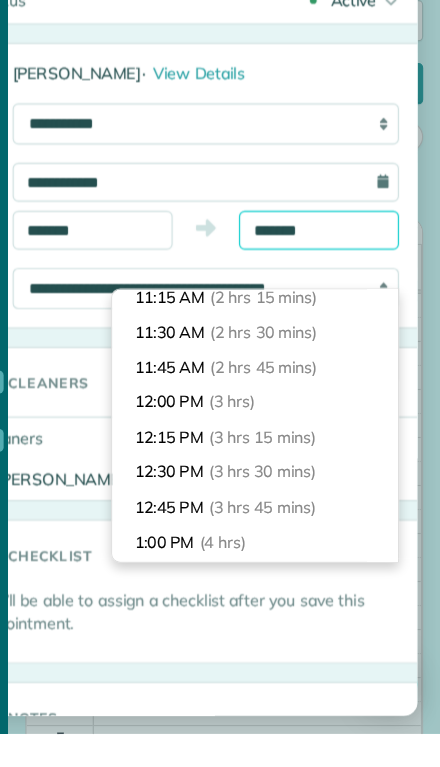scroll, scrollTop: 262, scrollLeft: 0, axis: vertical 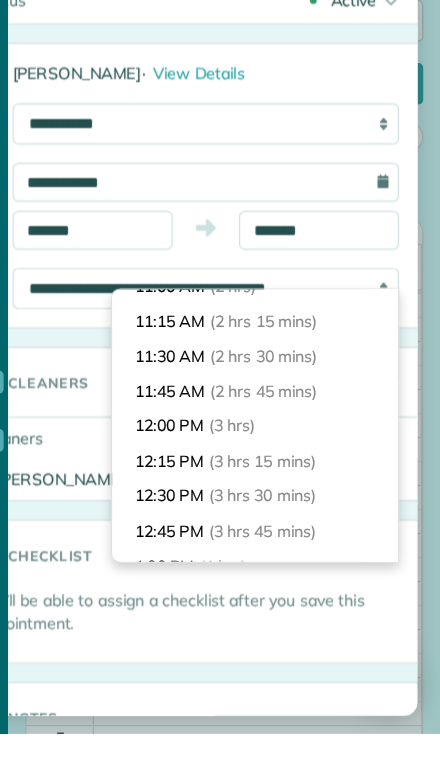 click on "11:15 AM  (2 hrs 15 mins)" at bounding box center (278, 406) 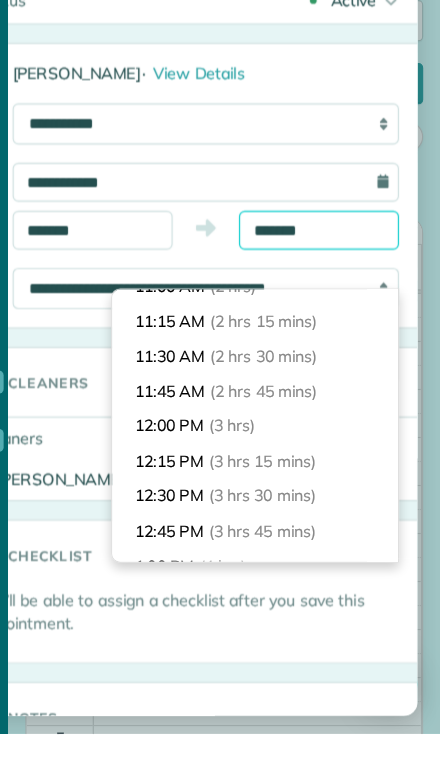 type on "********" 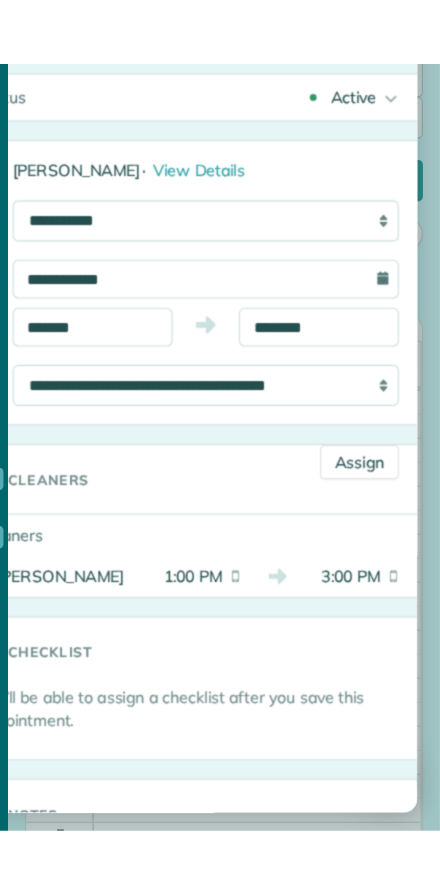scroll, scrollTop: 0, scrollLeft: 0, axis: both 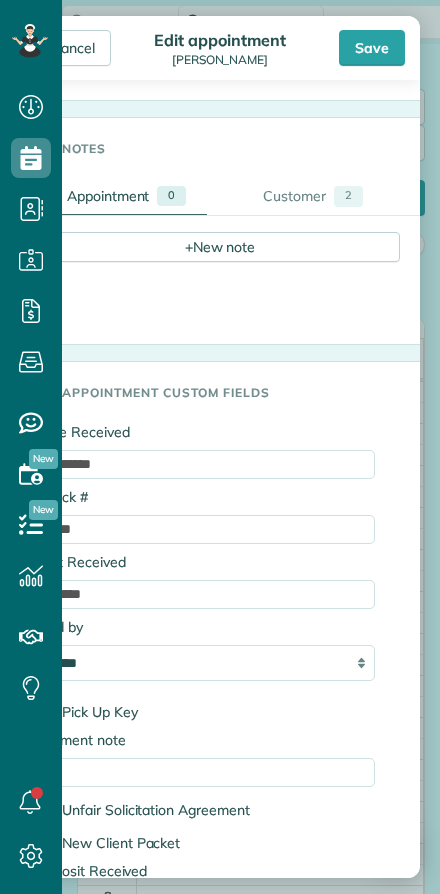 click on "Save" at bounding box center (372, 48) 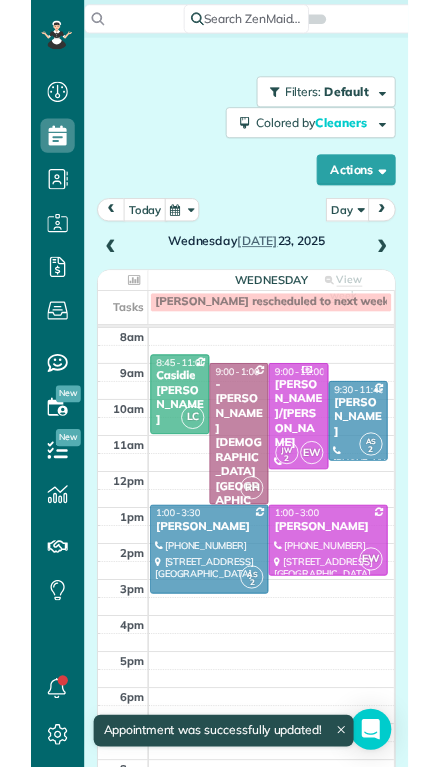 scroll, scrollTop: 44, scrollLeft: 0, axis: vertical 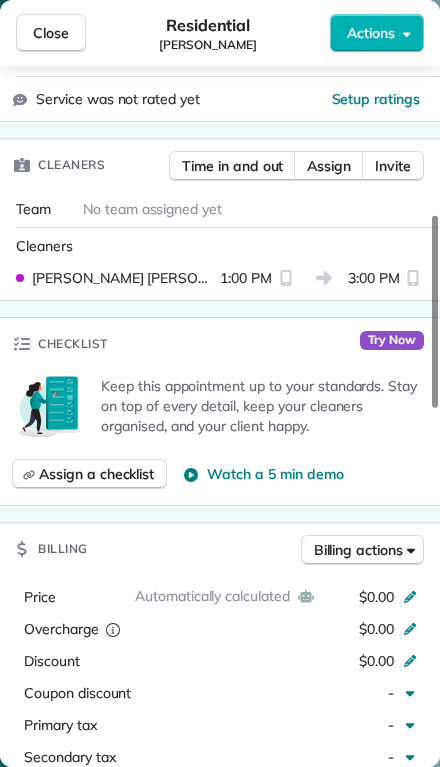click 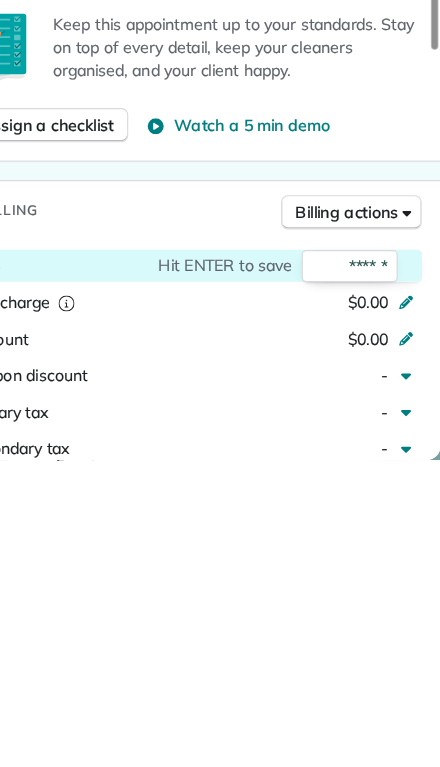 type on "******" 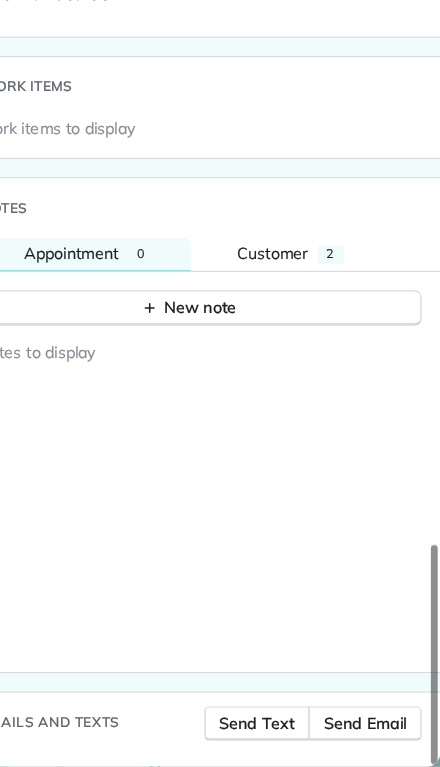 scroll, scrollTop: 1957, scrollLeft: 0, axis: vertical 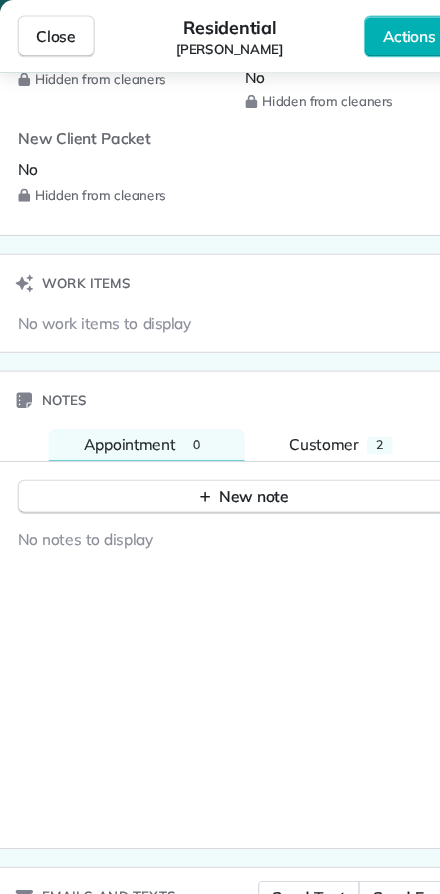 click on "Close" at bounding box center (51, 33) 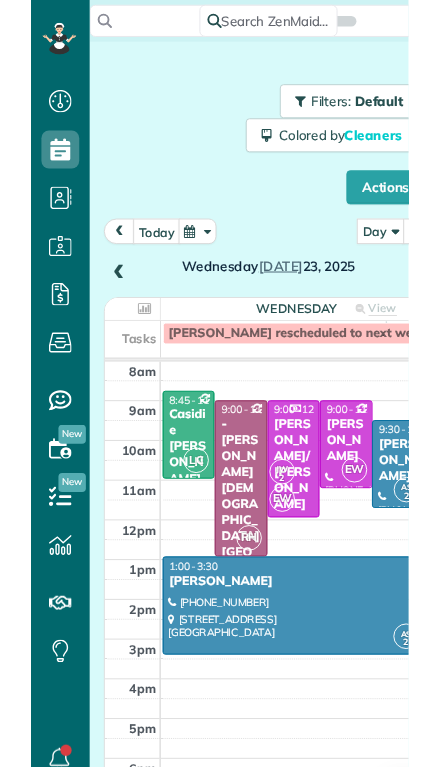 scroll, scrollTop: 811, scrollLeft: 62, axis: both 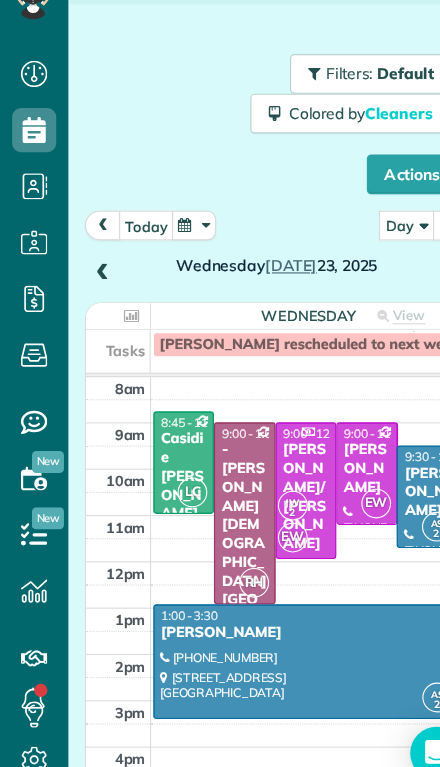 click on "Casidie [PERSON_NAME]" at bounding box center [166, 472] 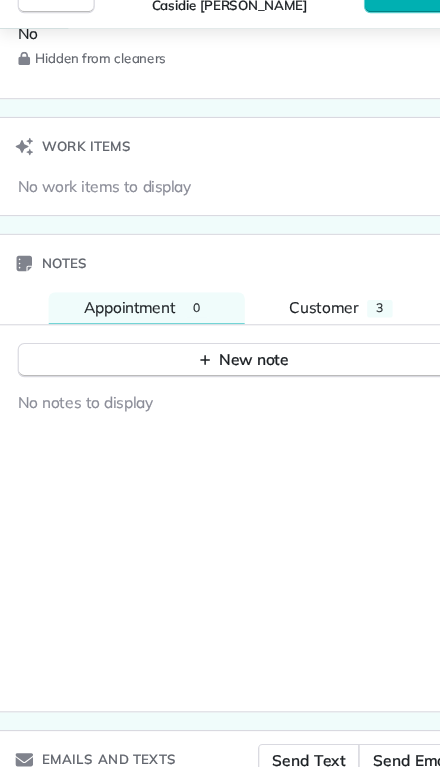scroll, scrollTop: 1957, scrollLeft: 0, axis: vertical 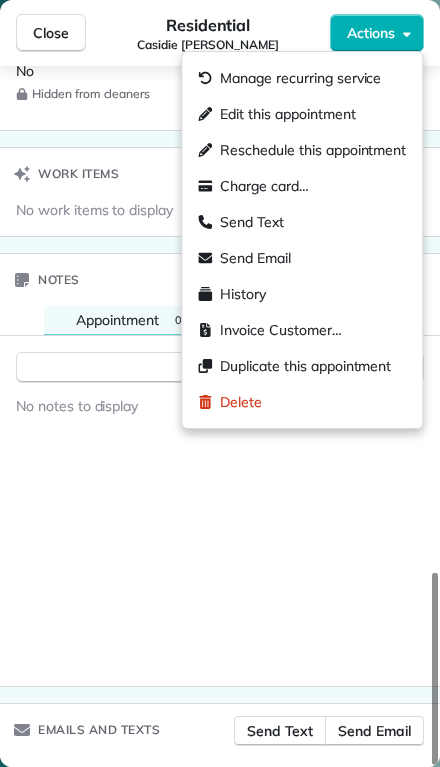 click on "Residential Casidie Fladeland" at bounding box center [208, 33] 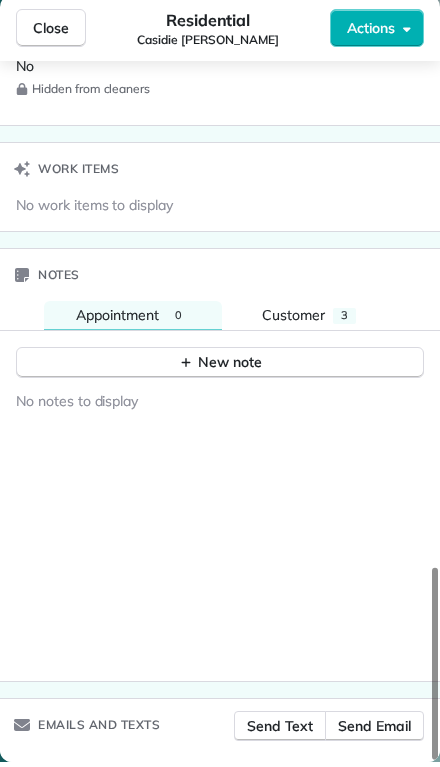scroll, scrollTop: 0, scrollLeft: 0, axis: both 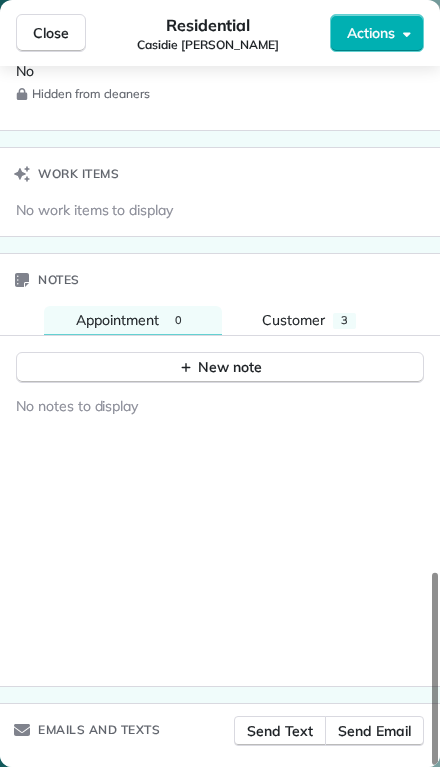 click on "Customer 3" at bounding box center (309, 320) 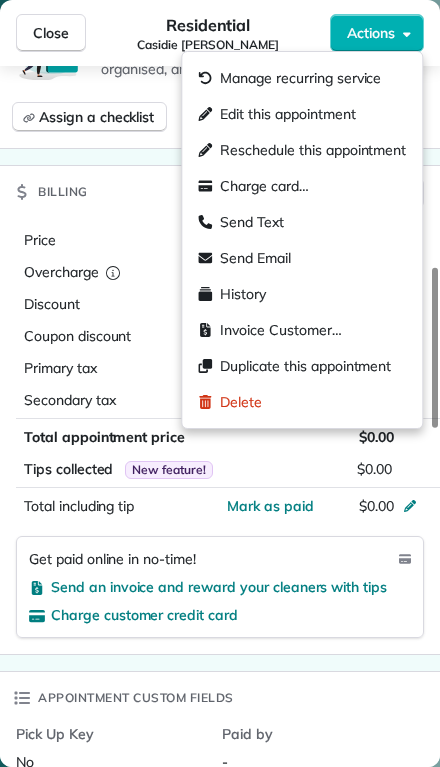scroll, scrollTop: 928, scrollLeft: 0, axis: vertical 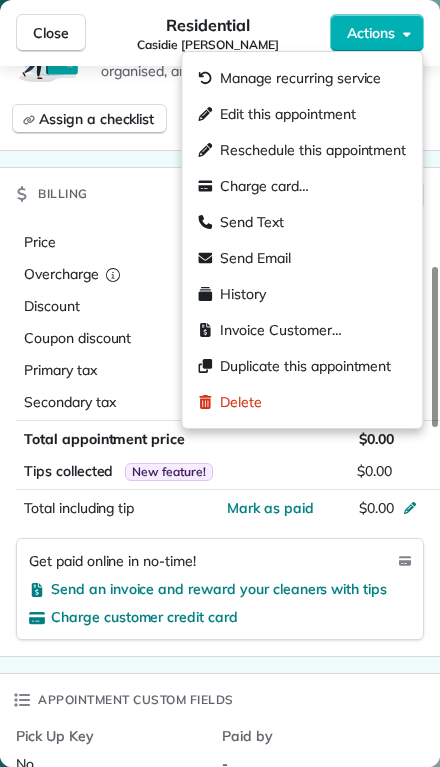 click on "Manage recurring service" at bounding box center (300, 78) 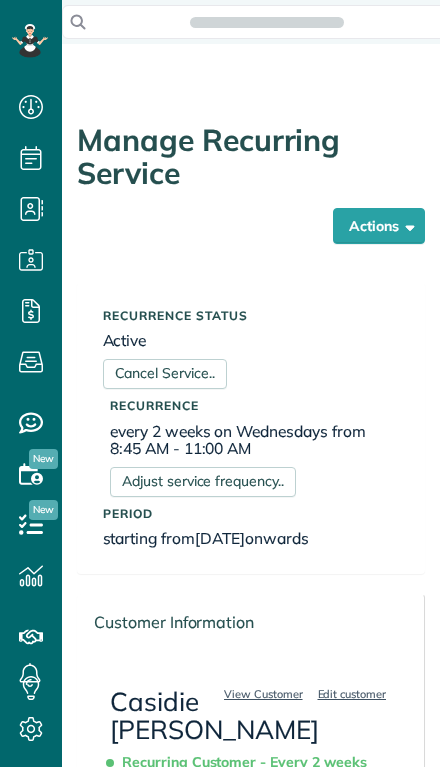 scroll, scrollTop: 0, scrollLeft: 0, axis: both 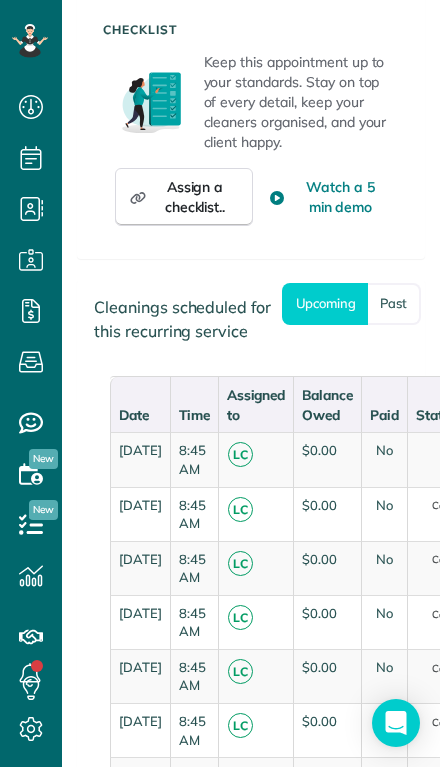 click on "Past" at bounding box center (394, 303) 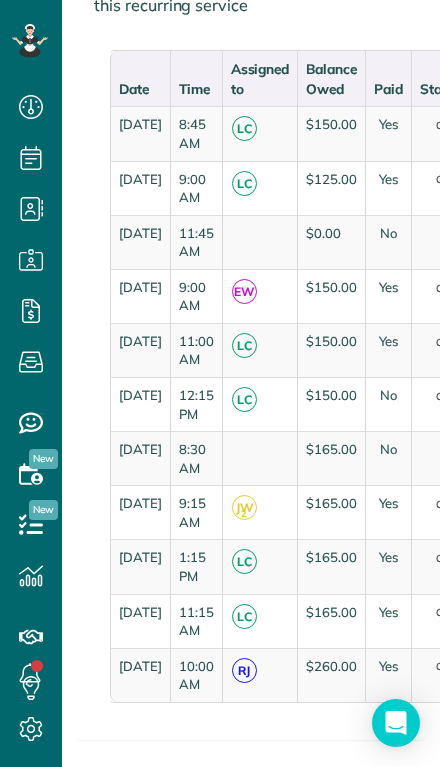 scroll, scrollTop: 2242, scrollLeft: 0, axis: vertical 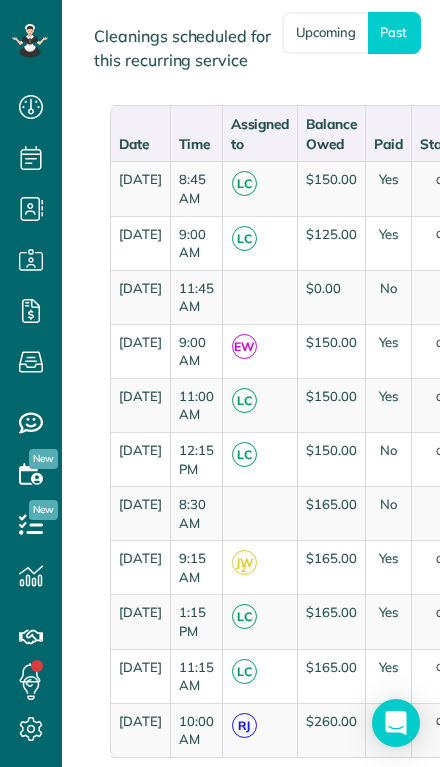 click on "Wednesday, June 11, 2025" at bounding box center (140, 297) 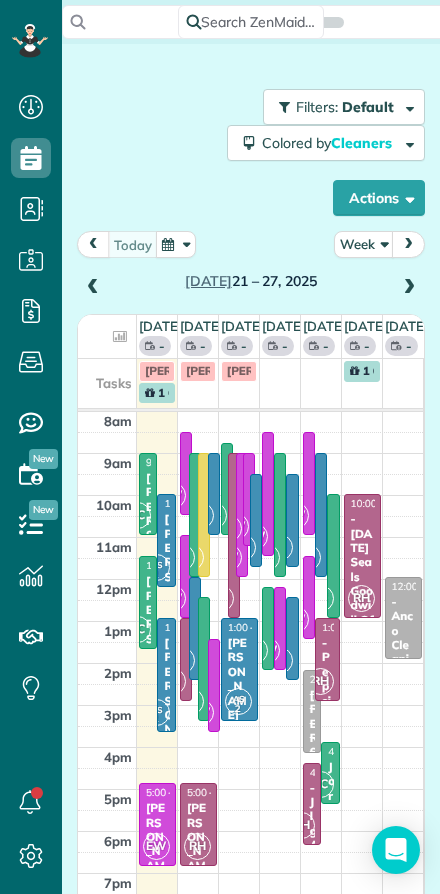 scroll, scrollTop: 0, scrollLeft: 0, axis: both 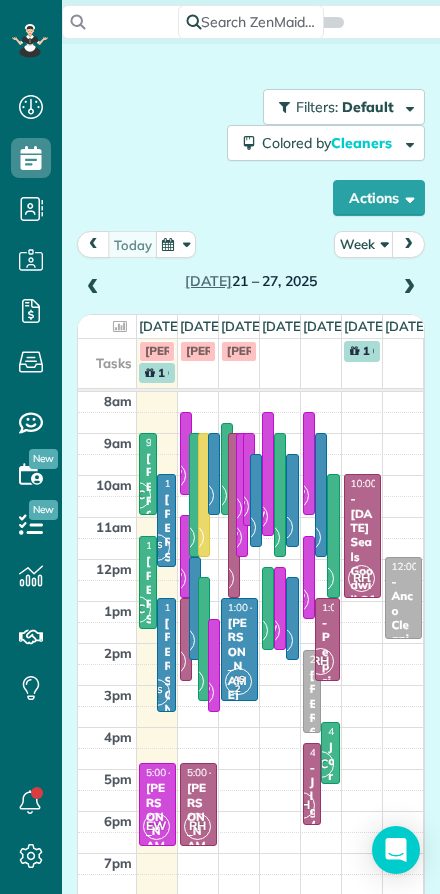 click at bounding box center (93, 288) 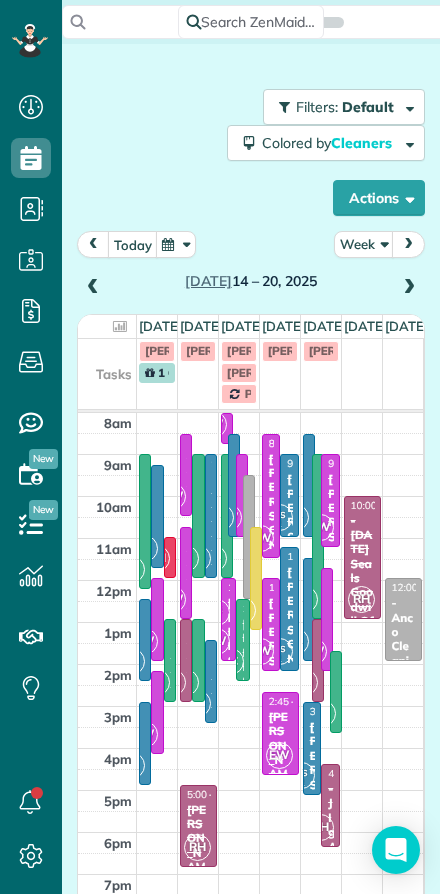 click at bounding box center [93, 288] 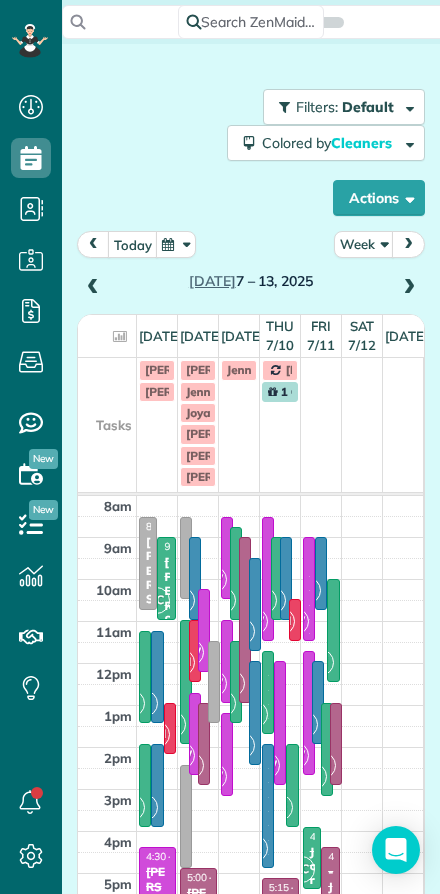 click at bounding box center [93, 288] 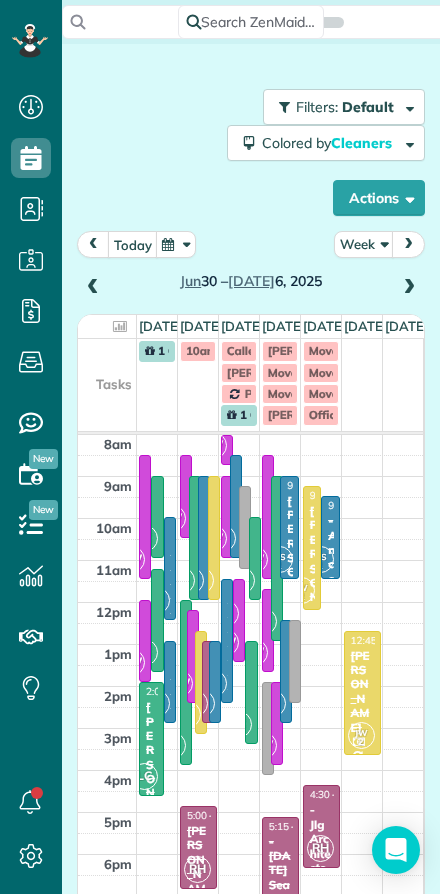 click at bounding box center (93, 288) 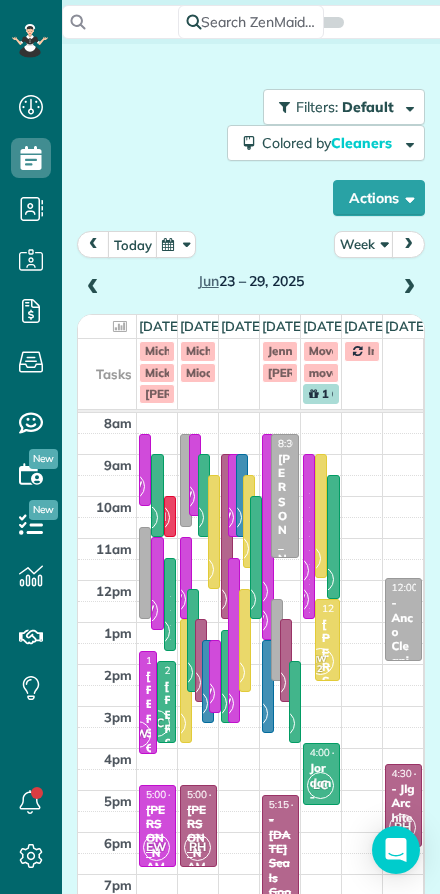 click at bounding box center (93, 288) 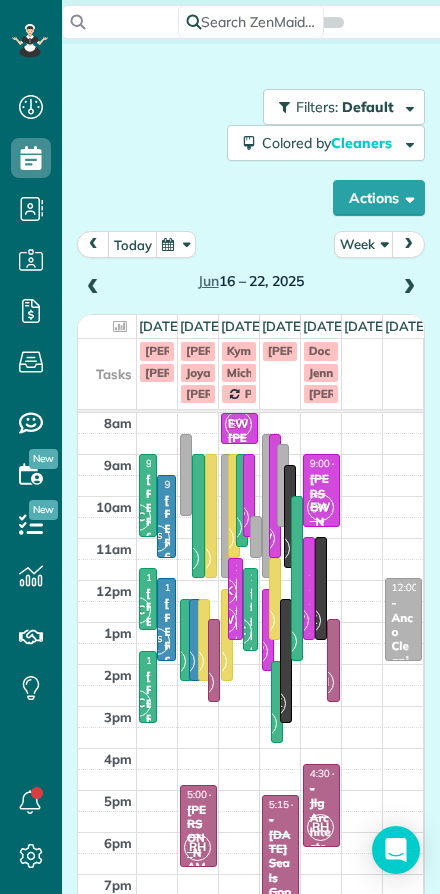 click at bounding box center (93, 288) 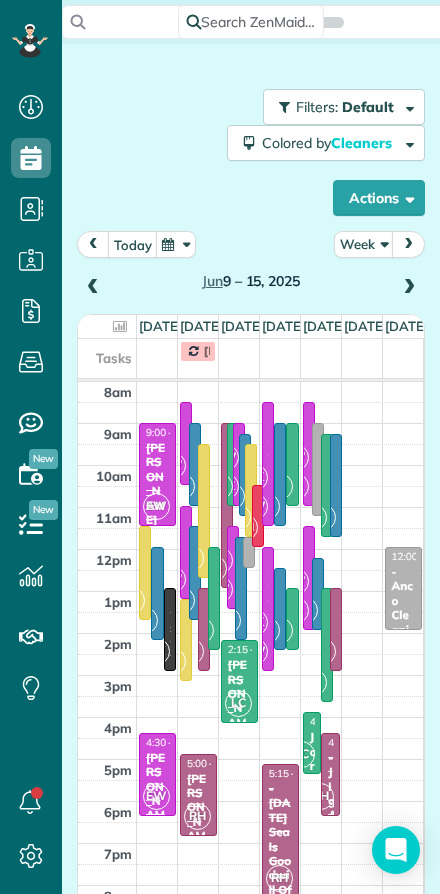 click at bounding box center (157, 358) 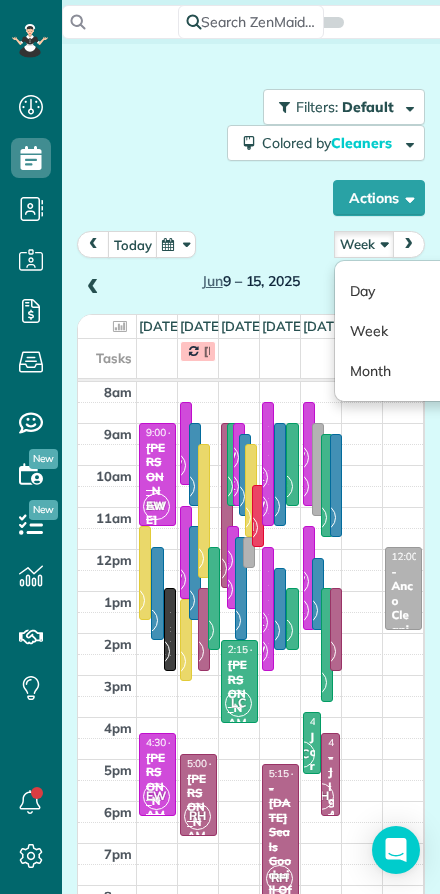 click on "Day" at bounding box center (414, 291) 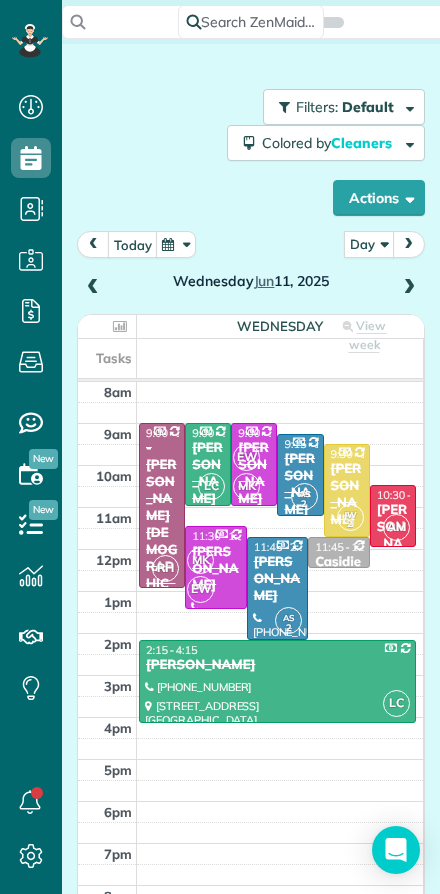 click at bounding box center [93, 288] 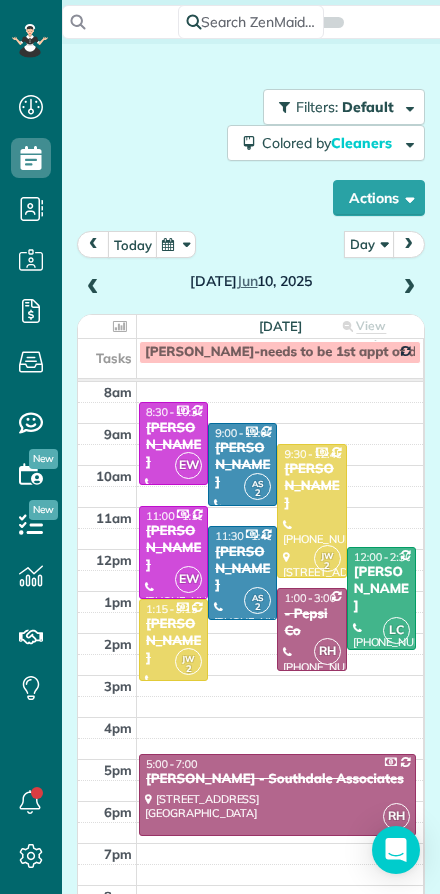 click at bounding box center (93, 288) 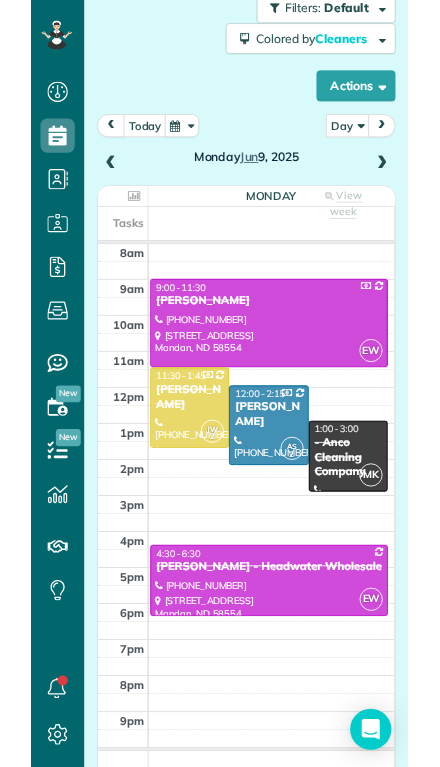 scroll, scrollTop: 102, scrollLeft: 0, axis: vertical 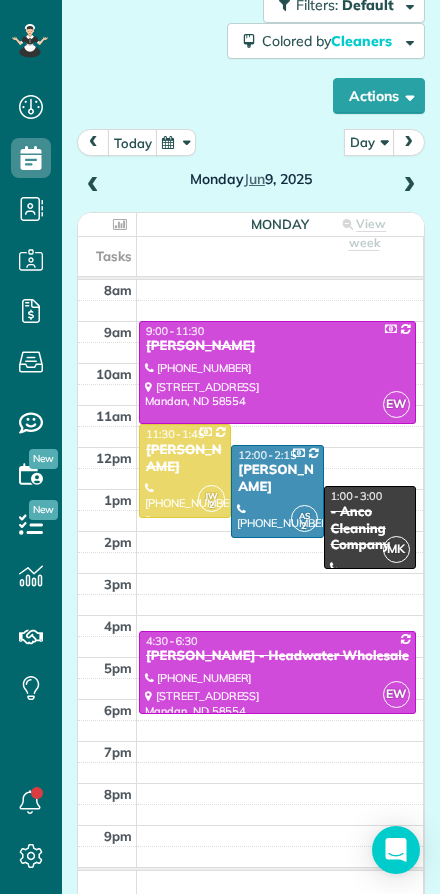 click at bounding box center [409, 186] 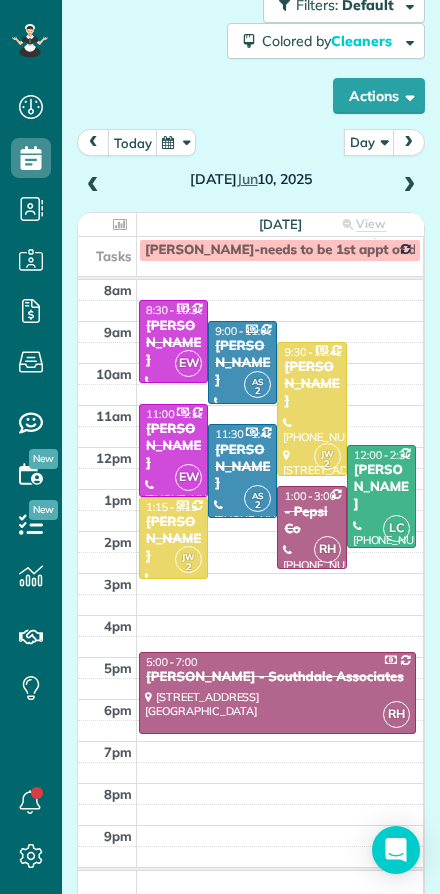 click at bounding box center (409, 186) 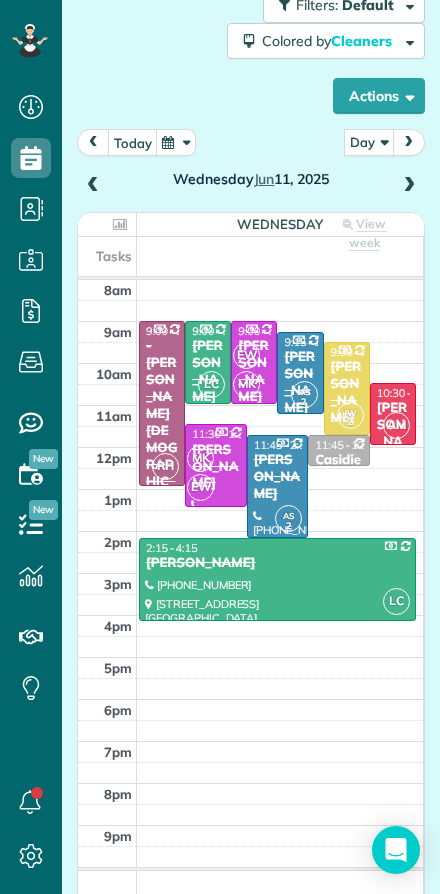 click on "AS 2" at bounding box center (304, 394) 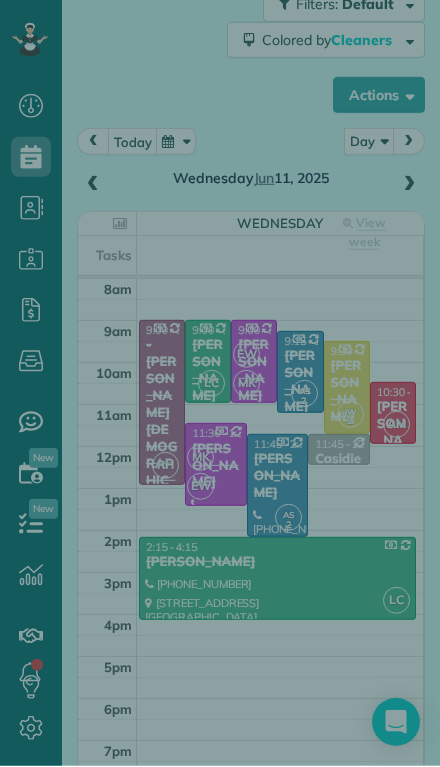 scroll, scrollTop: 44, scrollLeft: 0, axis: vertical 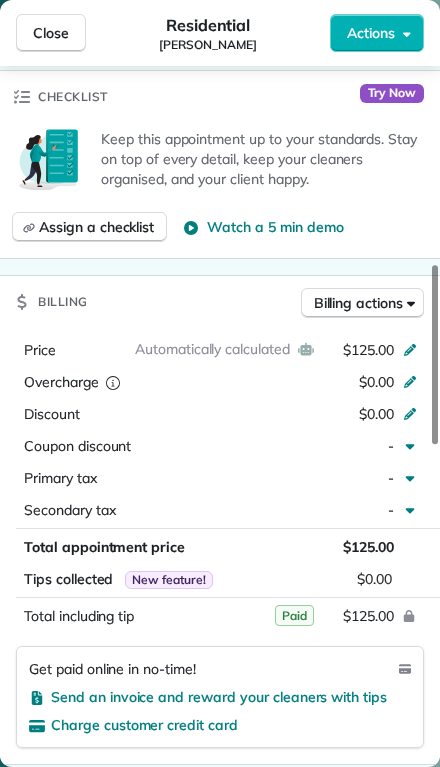 click on "Close" at bounding box center [51, 33] 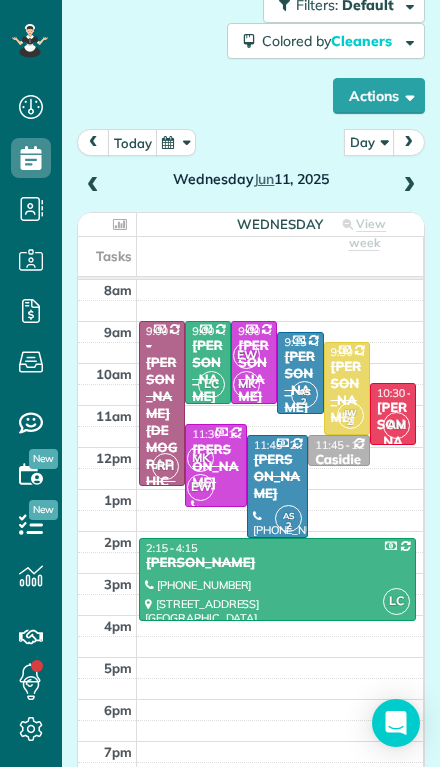 click at bounding box center (409, 142) 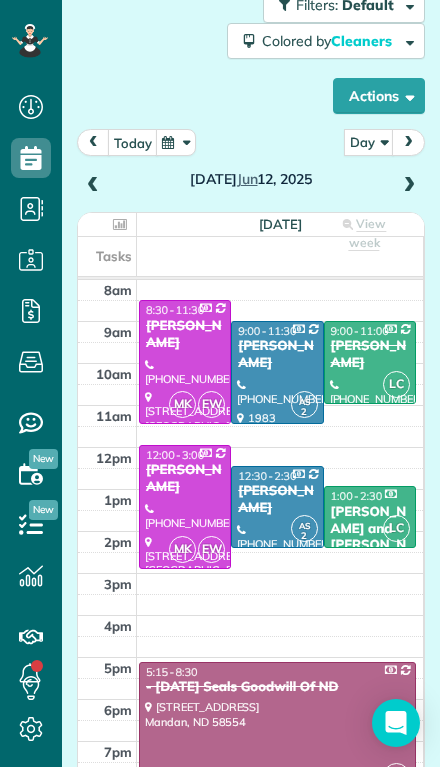 click at bounding box center [408, 142] 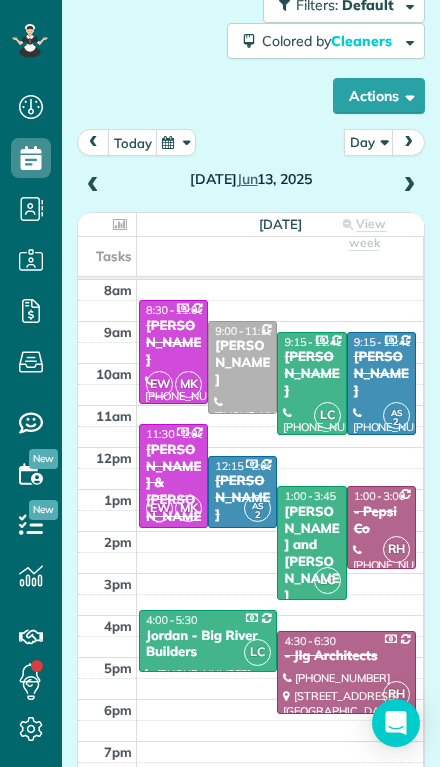 click on "Day" at bounding box center [369, 142] 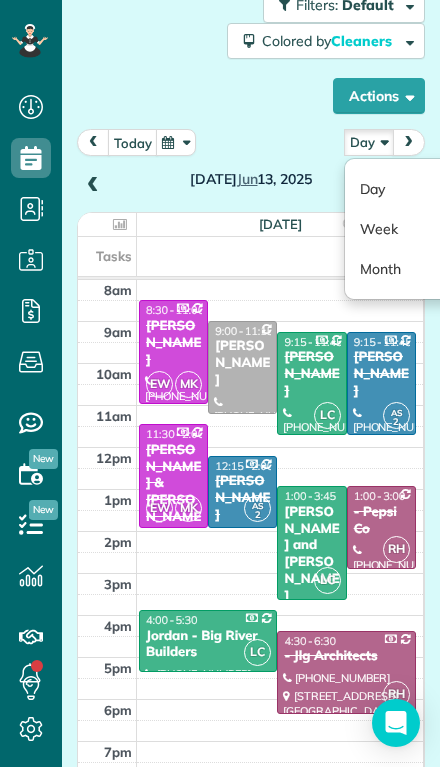 click on "Week" at bounding box center (424, 229) 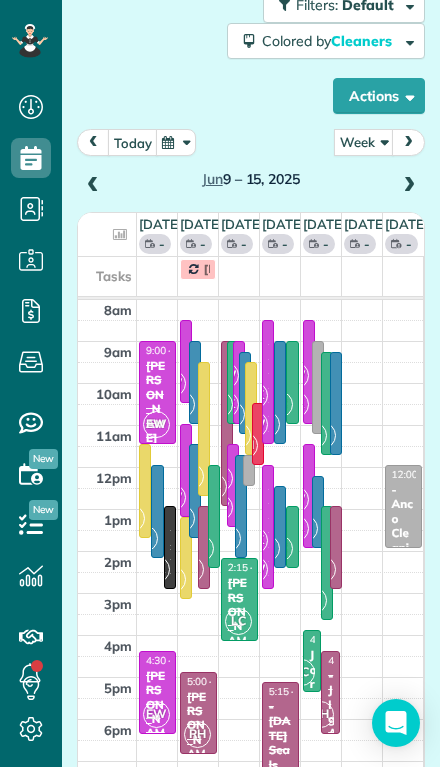 scroll, scrollTop: 0, scrollLeft: 0, axis: both 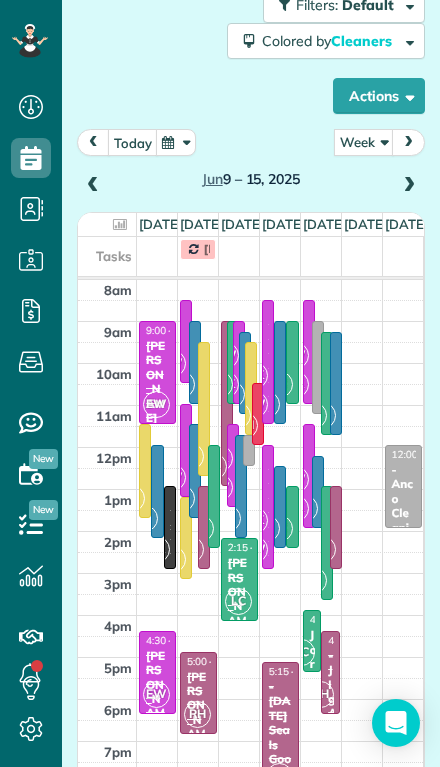 click on "Filters:   Default
Colored by  Cleaners
Color by Cleaner
Color by Team
Color by Status
Color by Recurrence
Color by Paid/Unpaid
Filters  Default
Schedule Changes
Actions
Create Appointment
Create Task
Clock In/Out
Send Work Orders
Print Route Sheets
[DATE] Emails/Texts
View Metrics" at bounding box center (251, 354) 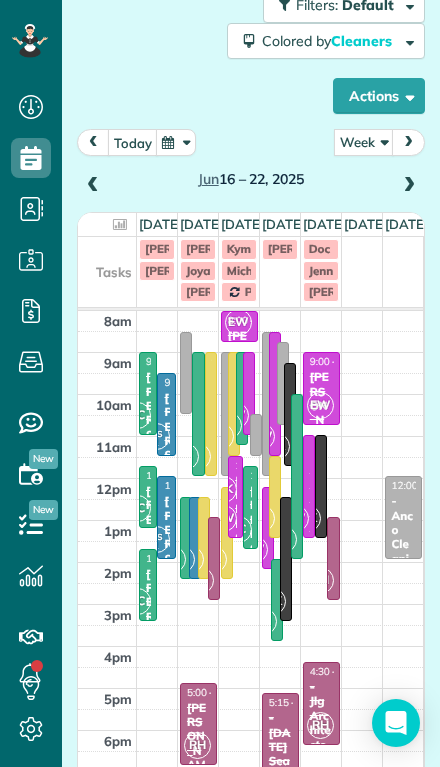 click at bounding box center (409, 142) 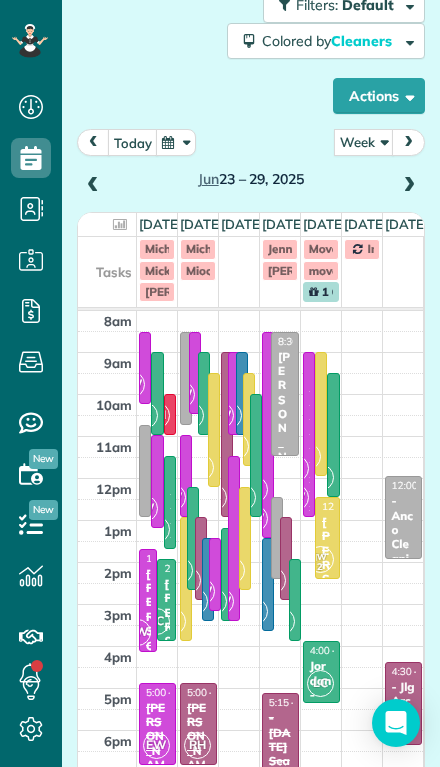 click on "Week" at bounding box center (364, 142) 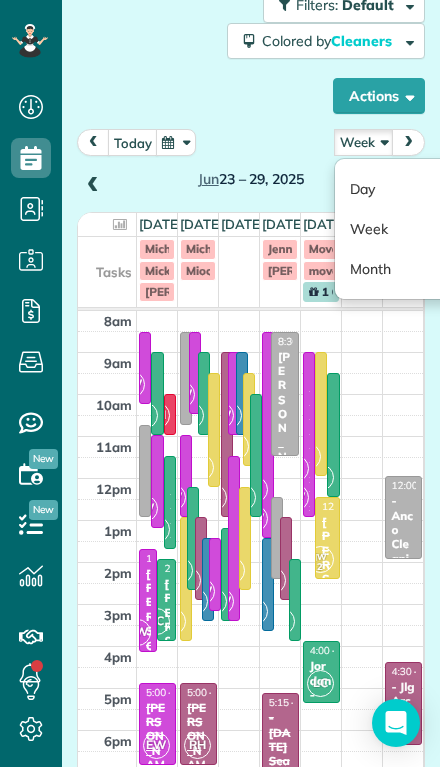 click on "Day" at bounding box center (414, 189) 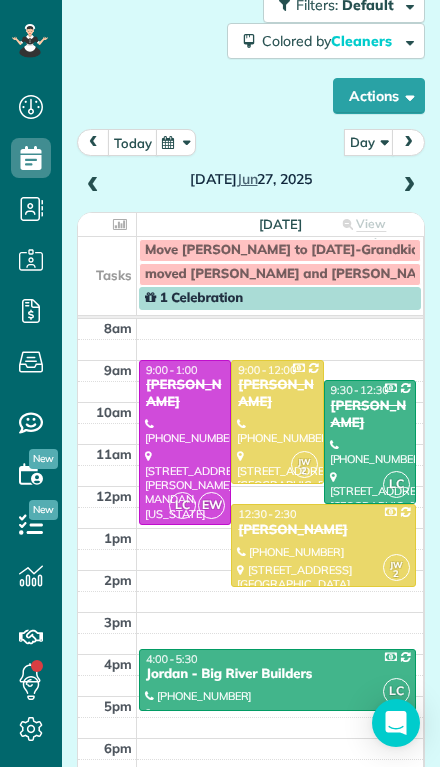 click on "today" at bounding box center [133, 142] 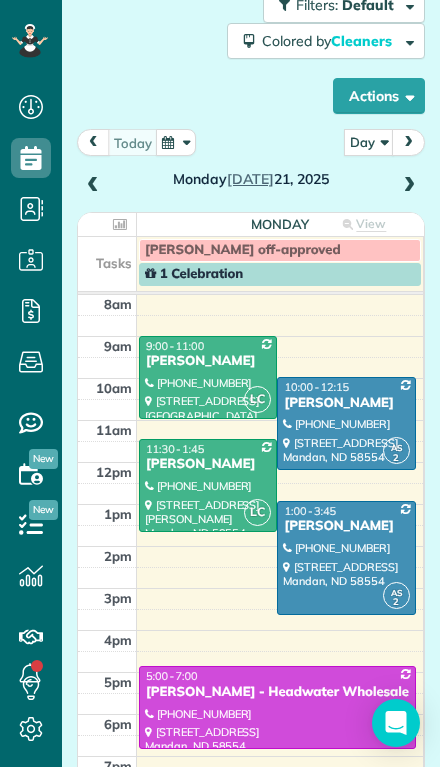 click at bounding box center [93, 186] 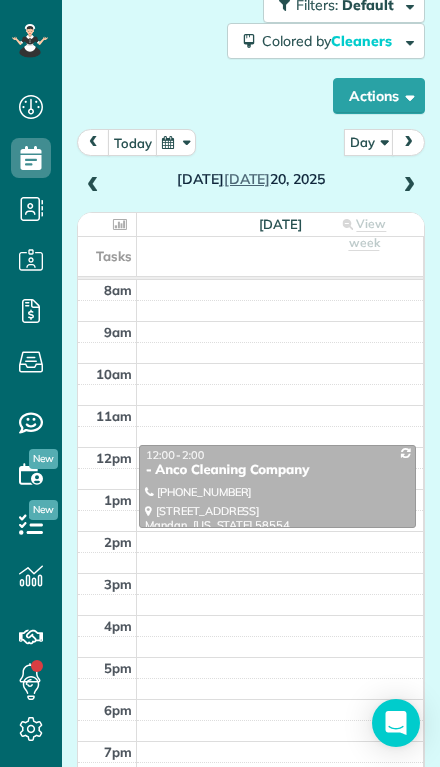click on "Day" at bounding box center (369, 142) 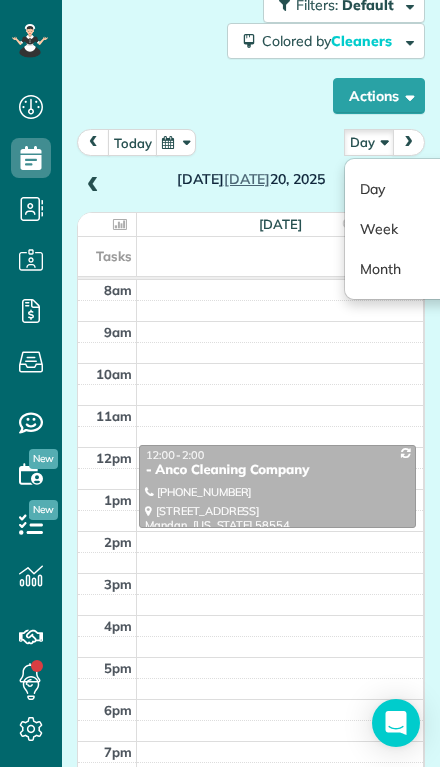 click on "Week" at bounding box center [424, 229] 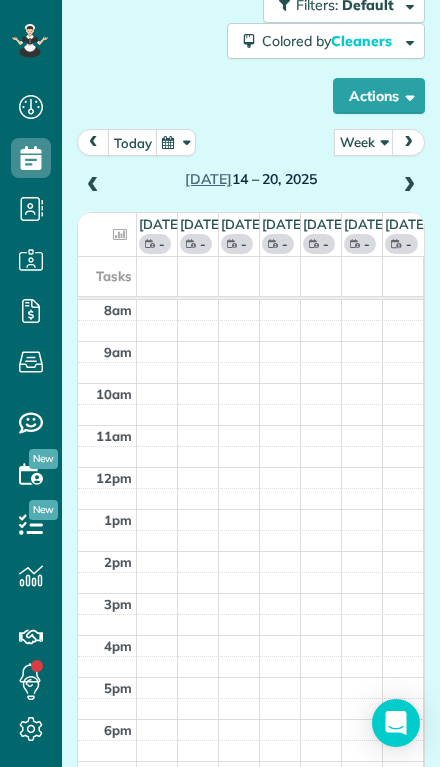 click at bounding box center [94, 142] 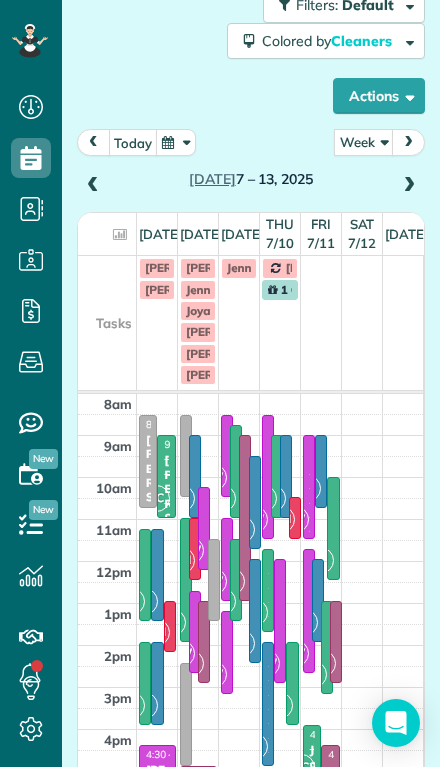 click at bounding box center [94, 142] 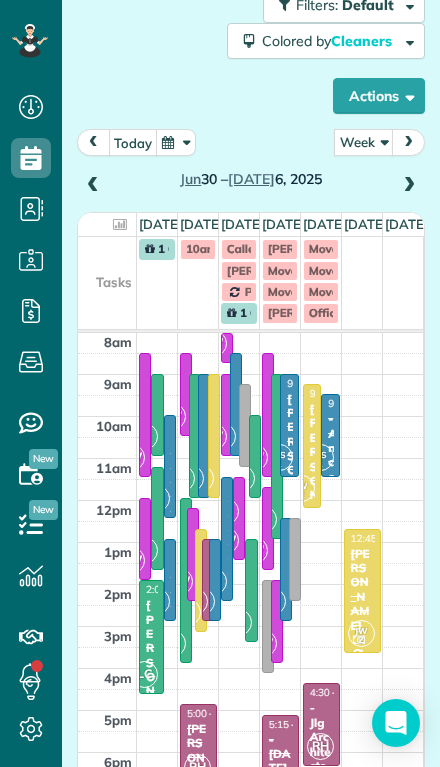 click on "Week" at bounding box center (364, 142) 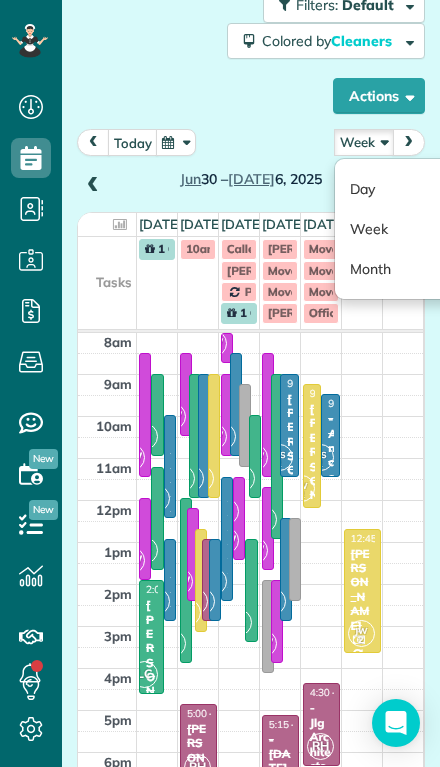 click on "Day" at bounding box center (414, 189) 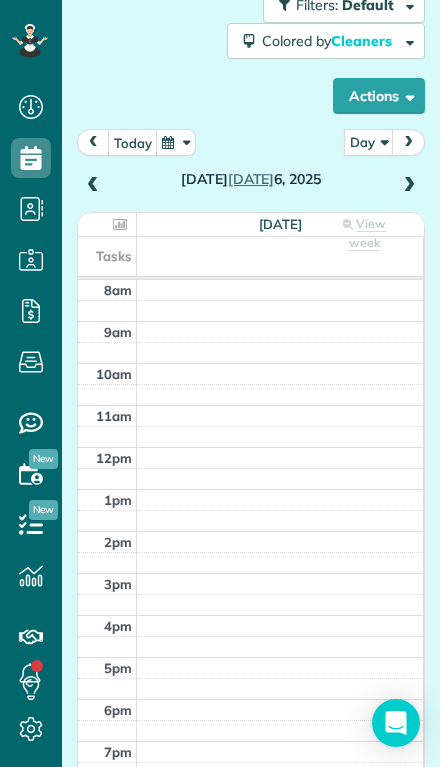 click at bounding box center (93, 186) 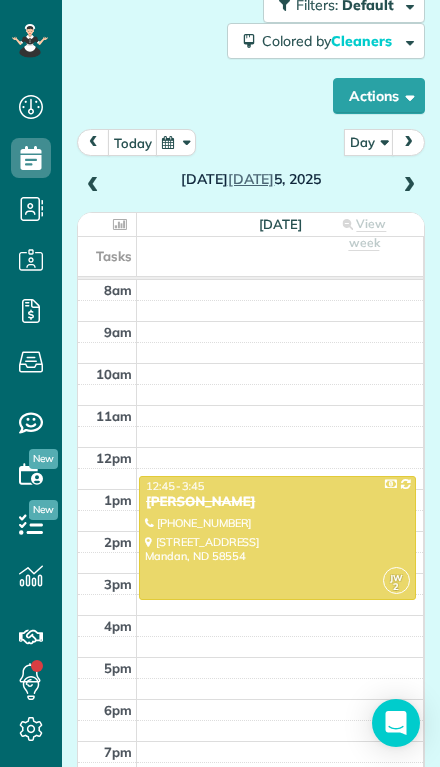 click at bounding box center [93, 186] 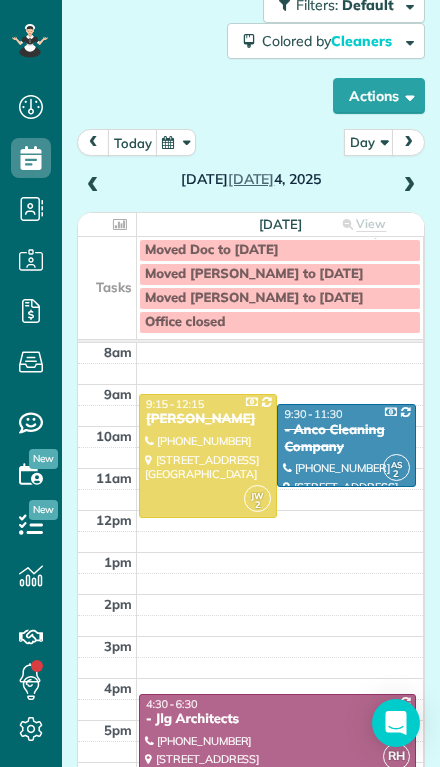 click at bounding box center [93, 186] 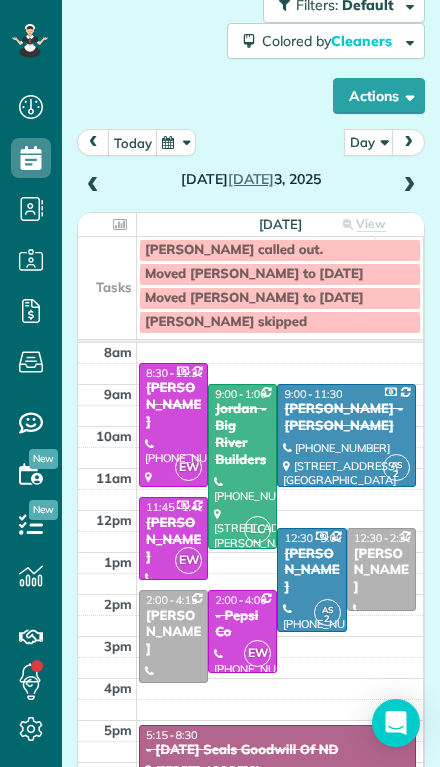 click at bounding box center [93, 186] 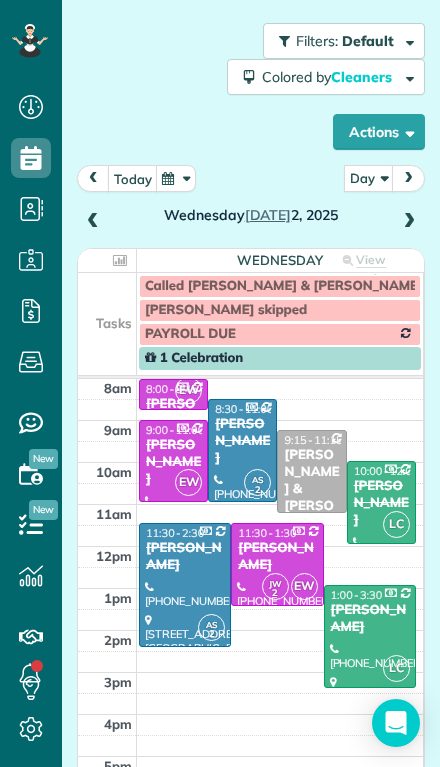 scroll, scrollTop: 83, scrollLeft: 0, axis: vertical 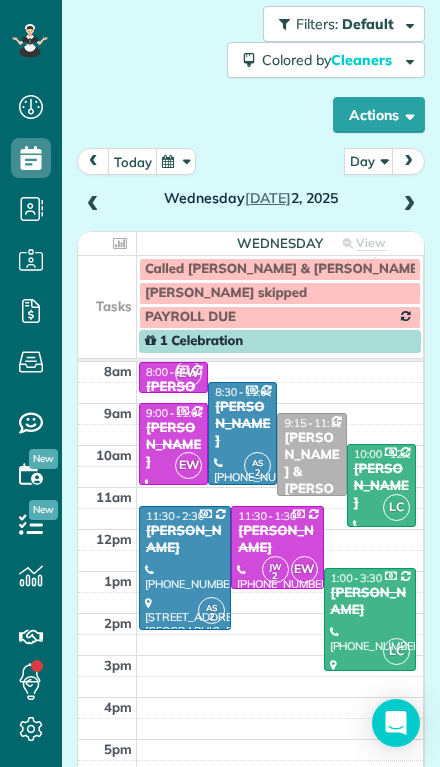click at bounding box center (409, 205) 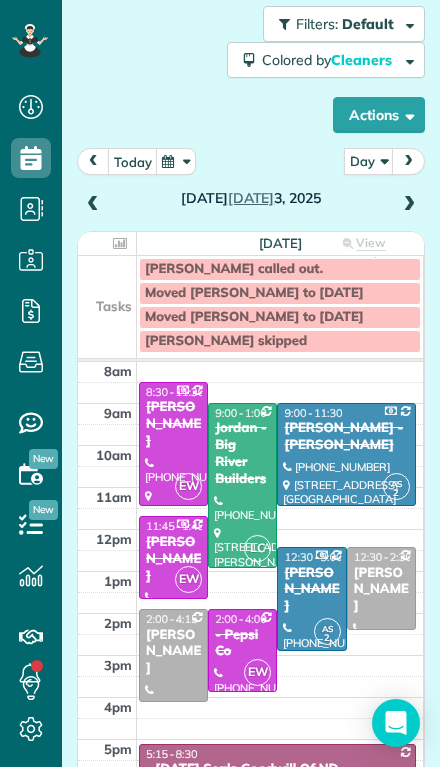 click at bounding box center (409, 205) 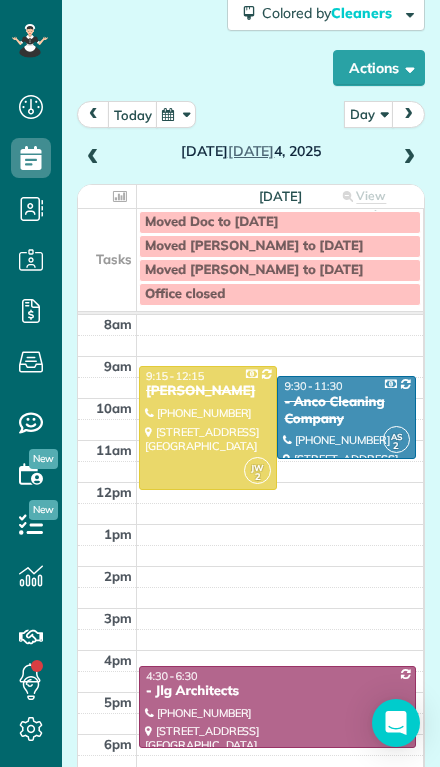scroll, scrollTop: 129, scrollLeft: 0, axis: vertical 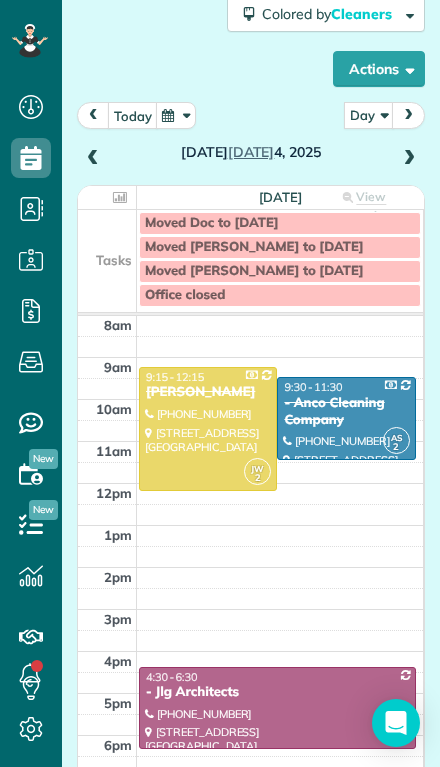click at bounding box center [409, 159] 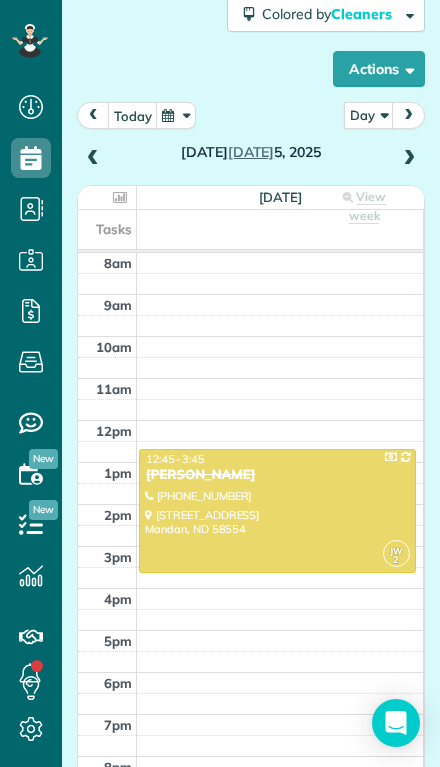 click at bounding box center [409, 159] 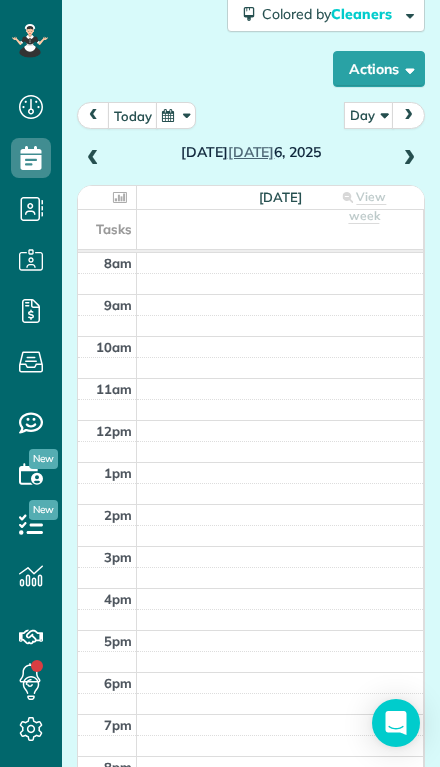 click at bounding box center (409, 159) 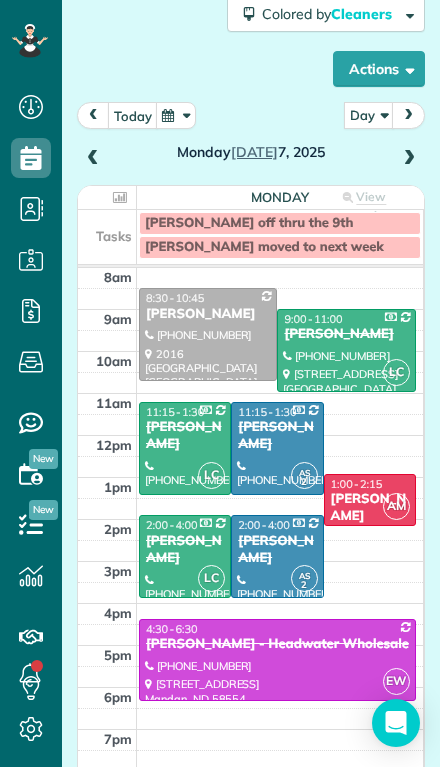 click at bounding box center [409, 159] 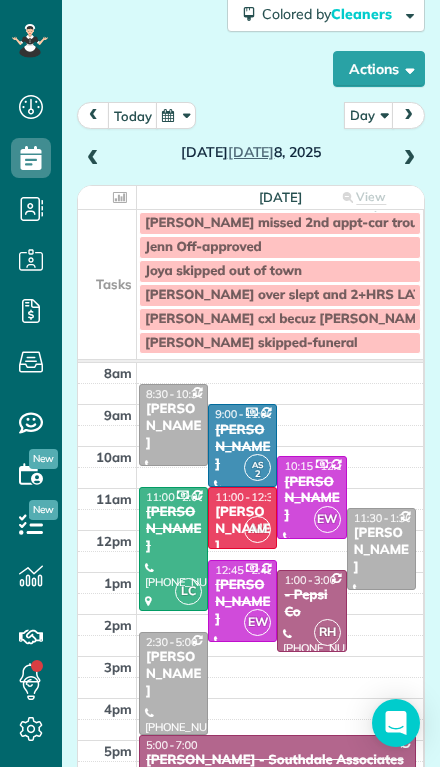 click at bounding box center [409, 159] 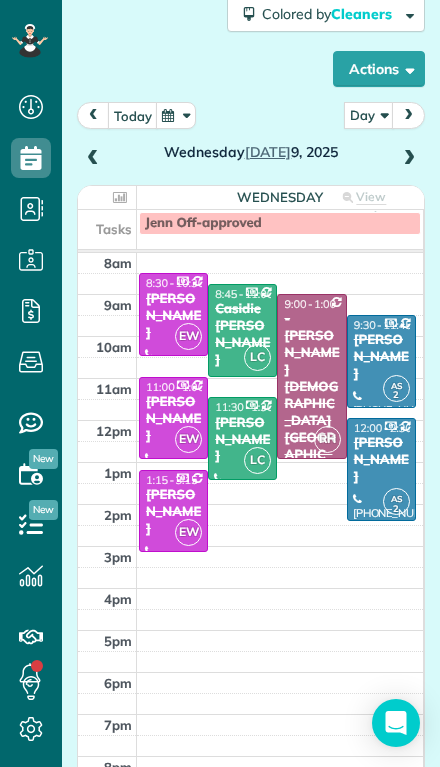 click on "[PERSON_NAME]" at bounding box center [173, 316] 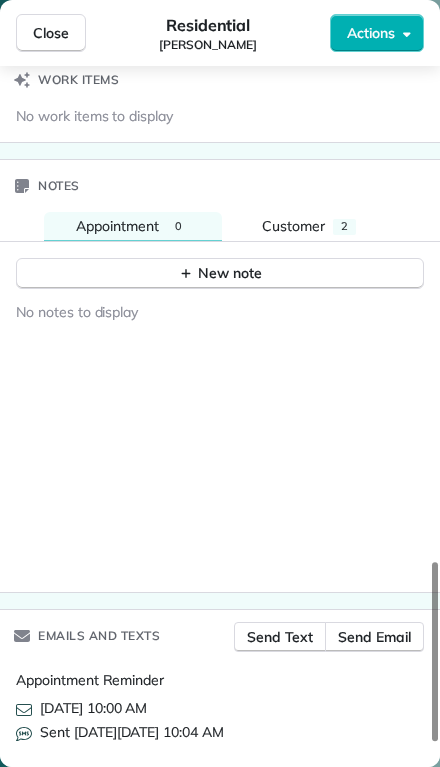 scroll, scrollTop: 2054, scrollLeft: 0, axis: vertical 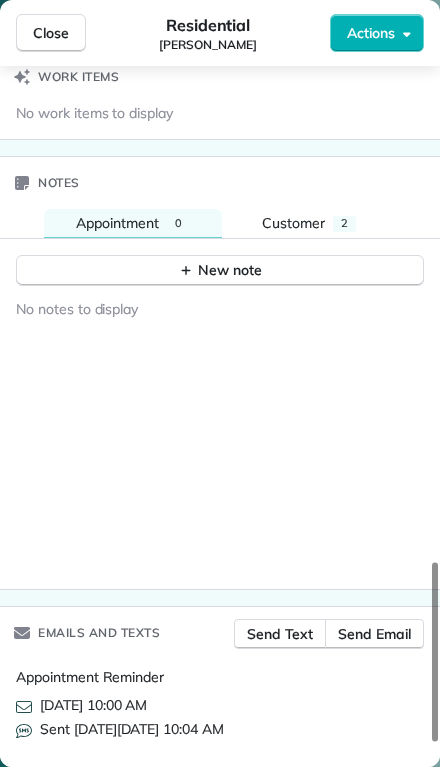 click on "New note" at bounding box center [220, 270] 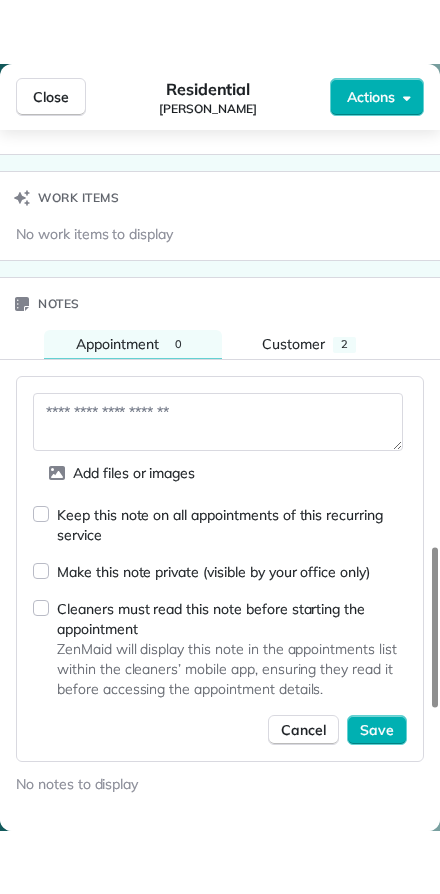 scroll, scrollTop: 1906, scrollLeft: 0, axis: vertical 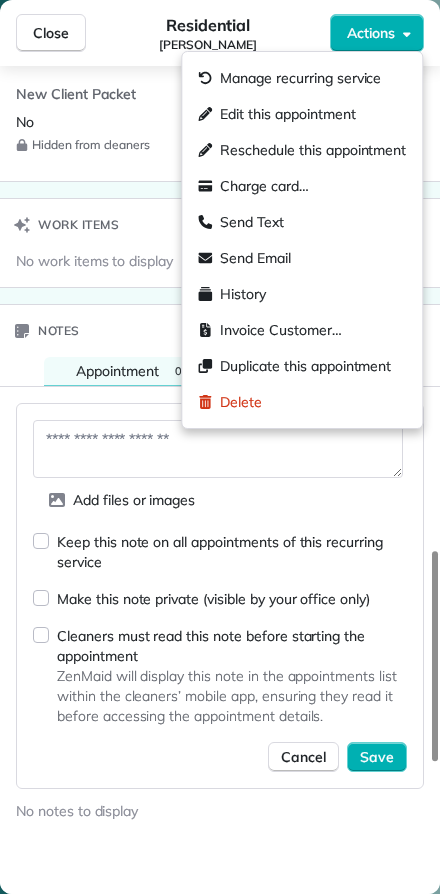 click on "Close" at bounding box center (51, 33) 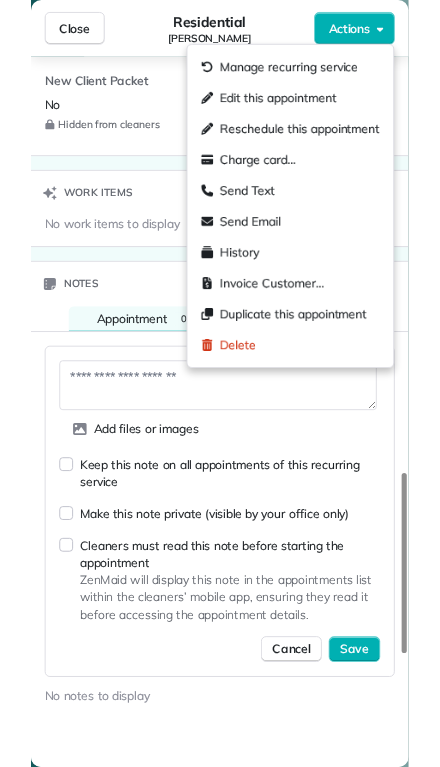 scroll, scrollTop: 44, scrollLeft: 0, axis: vertical 